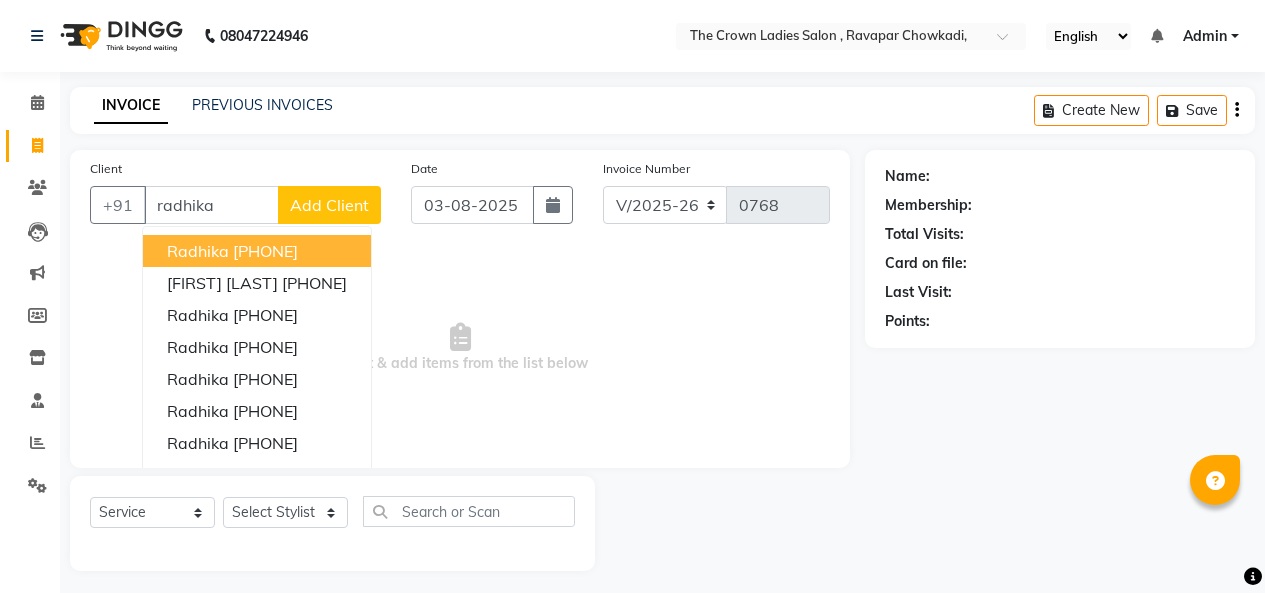 select on "7627" 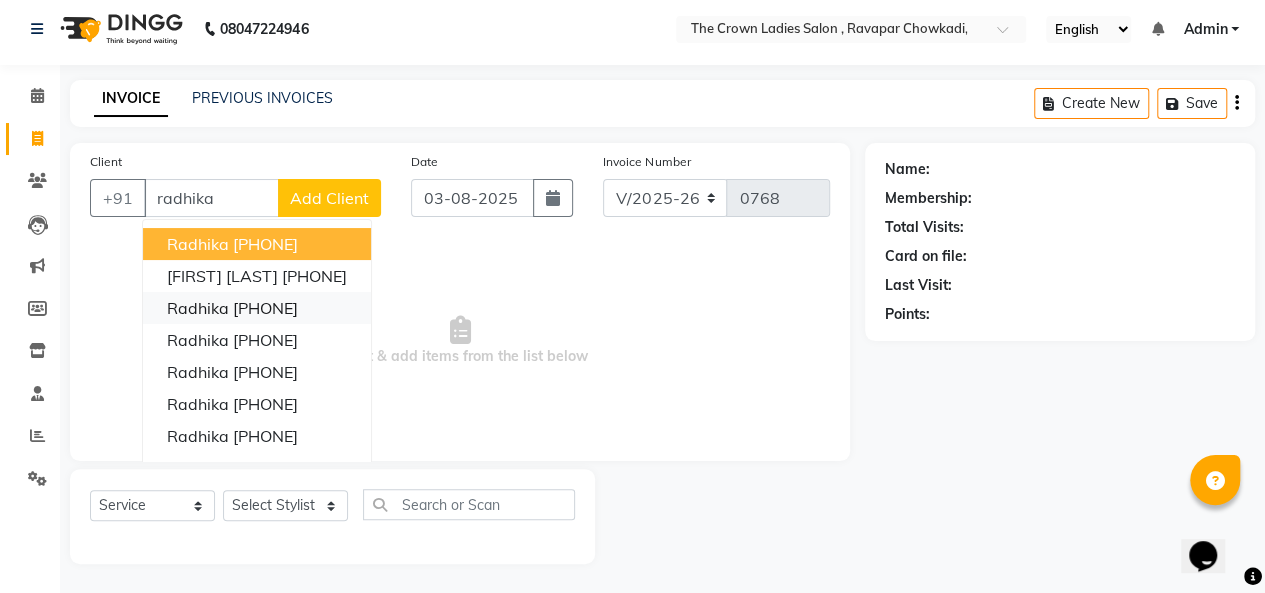 scroll, scrollTop: 0, scrollLeft: 0, axis: both 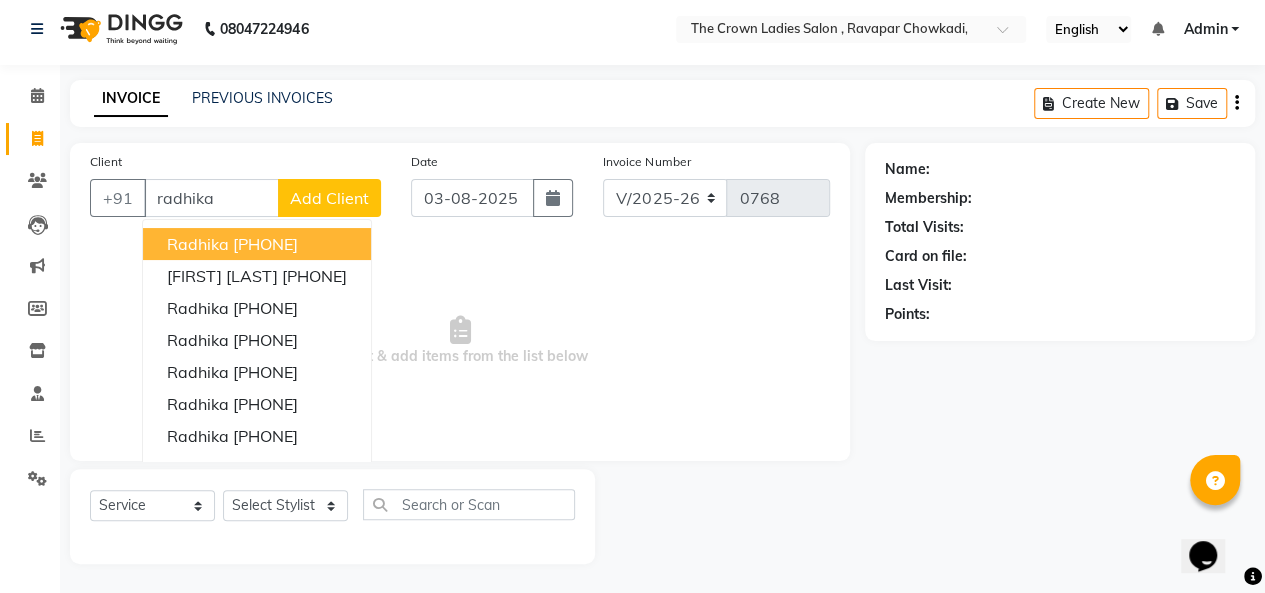 click on "[PHONE]" at bounding box center (265, 244) 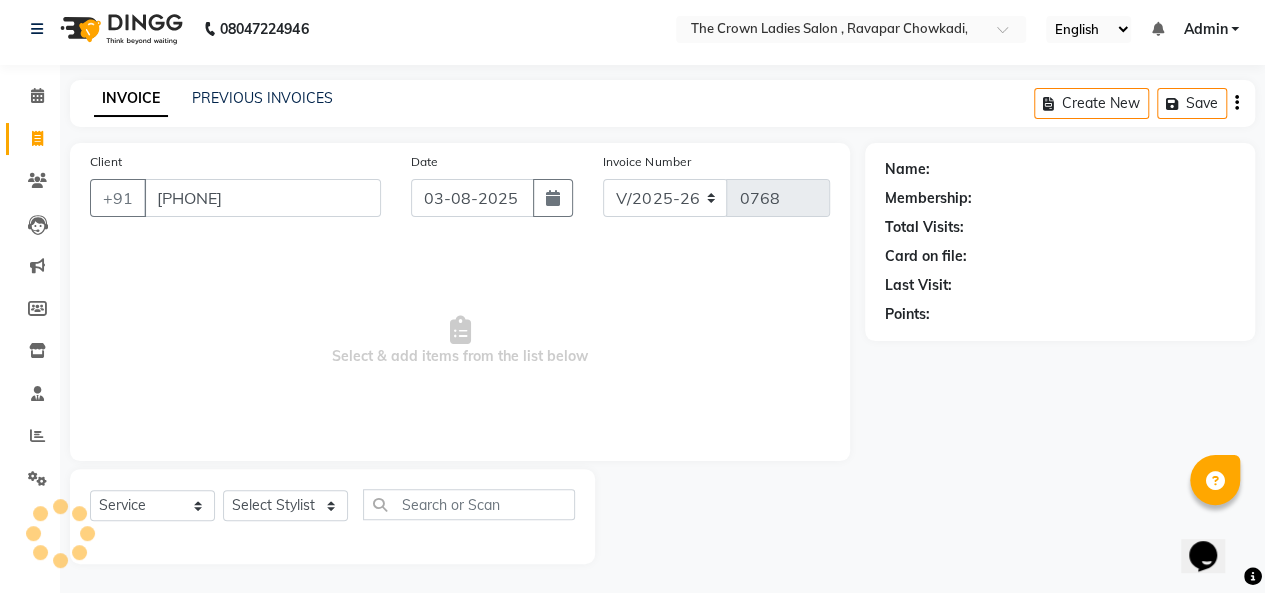 type on "[PHONE]" 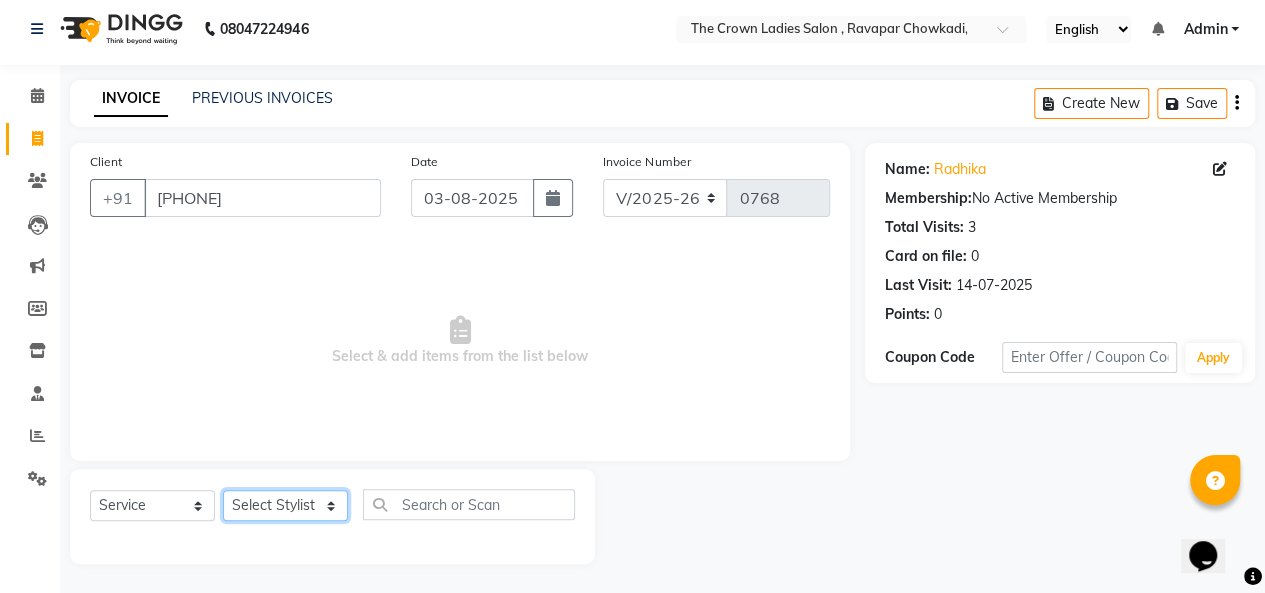click on "Select Stylist Hemangi hemanshi khushi kundariya maya mayur nikita shubham tejas vaidehi" 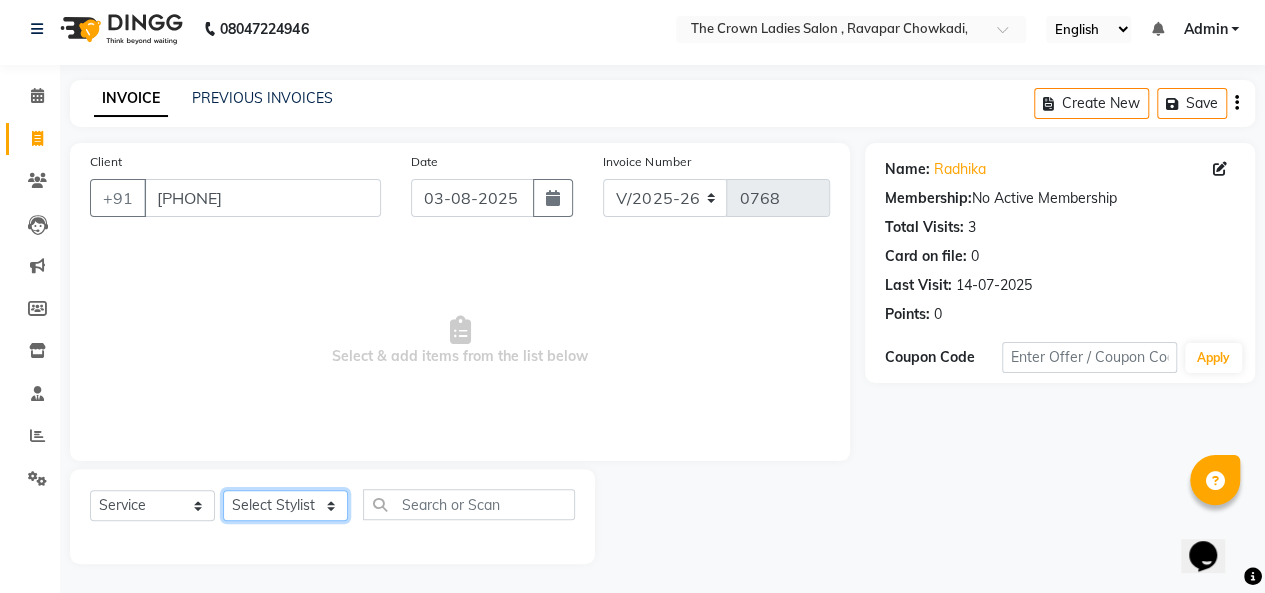 select on "78257" 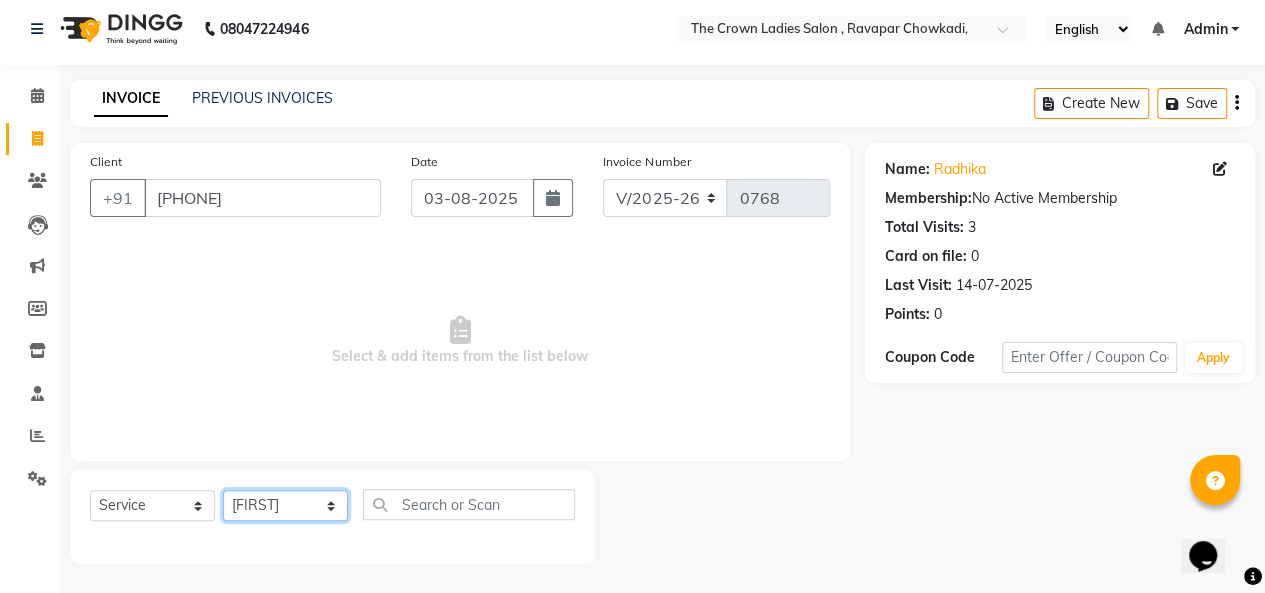click on "Select Stylist Hemangi hemanshi khushi kundariya maya mayur nikita shubham tejas vaidehi" 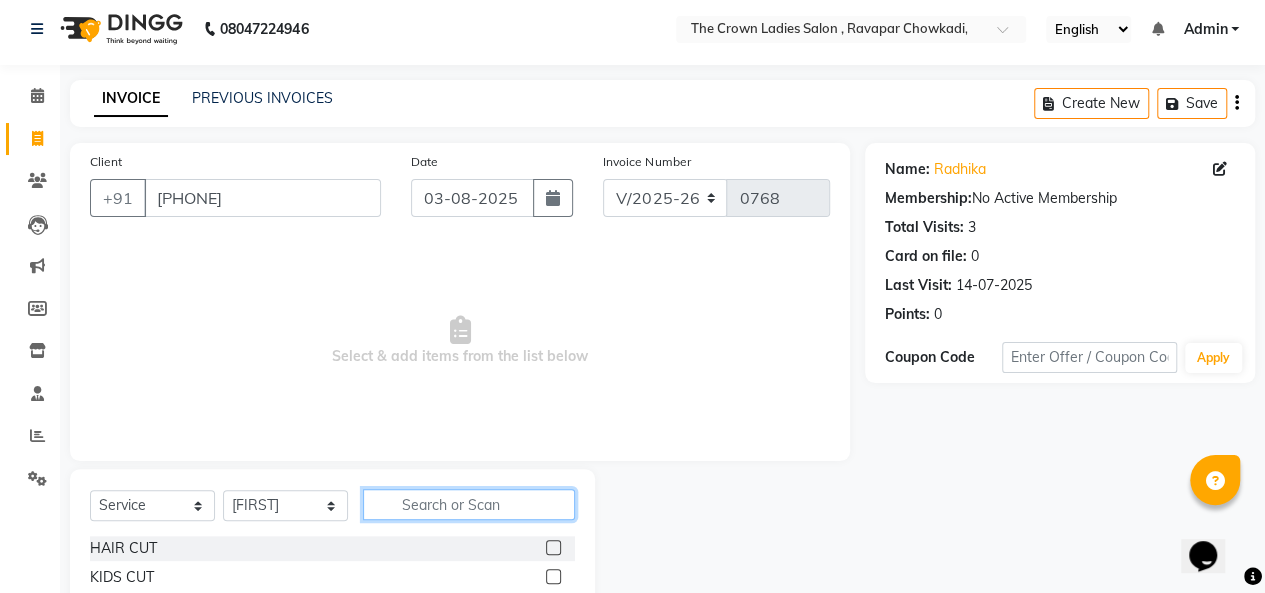 click 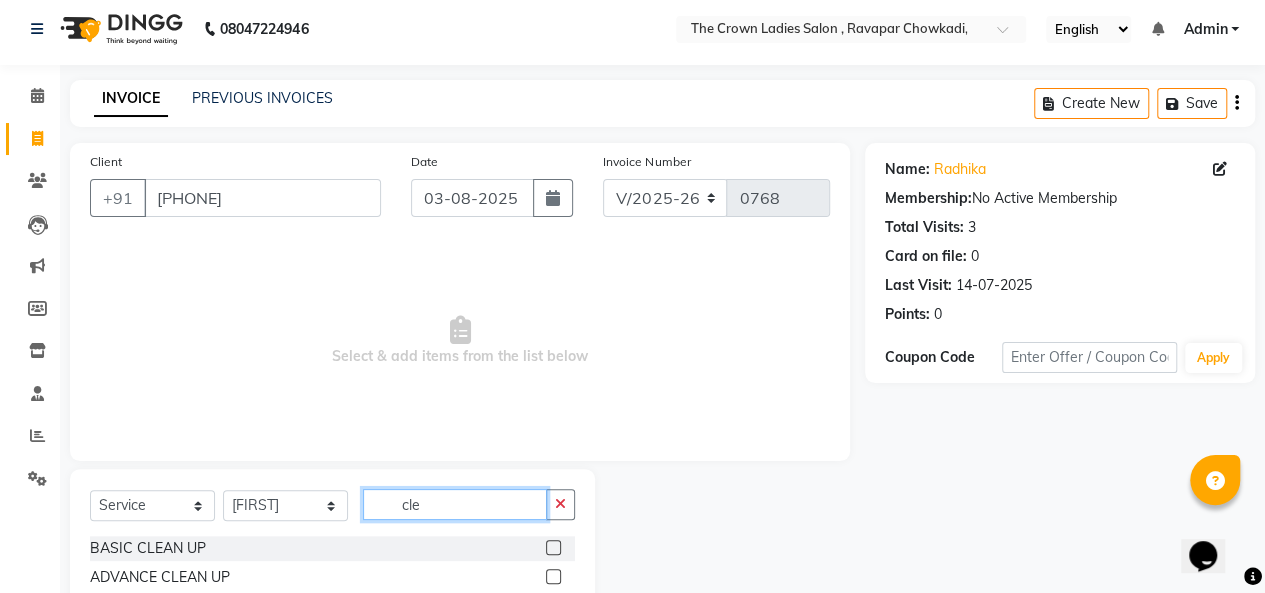 type on "cle" 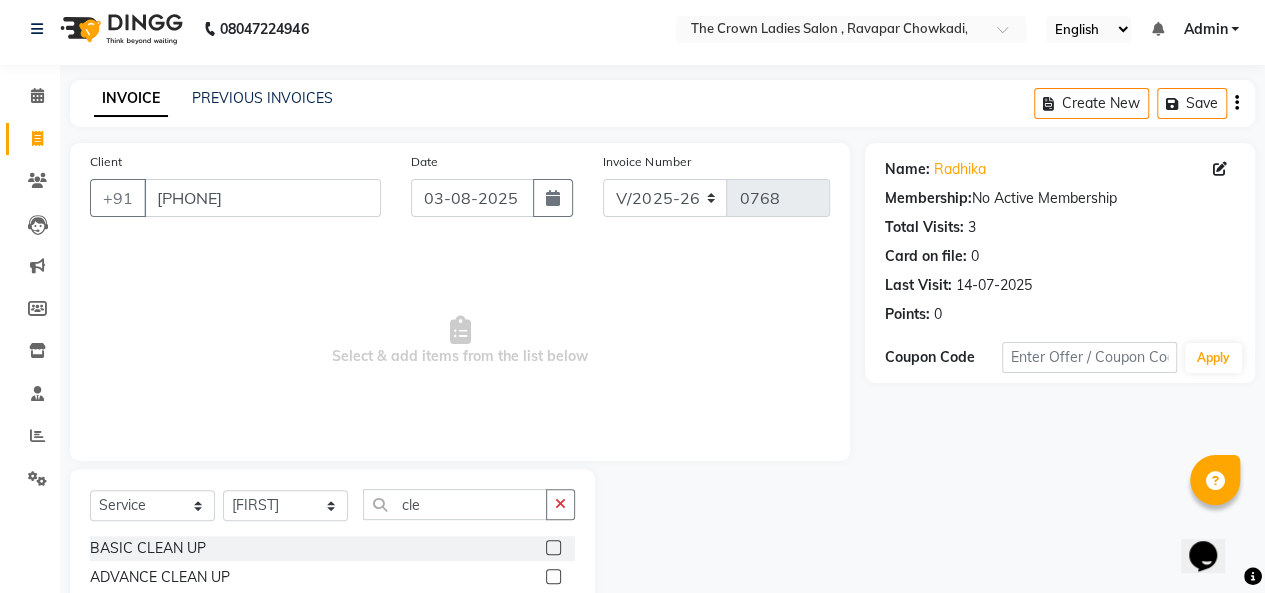 click 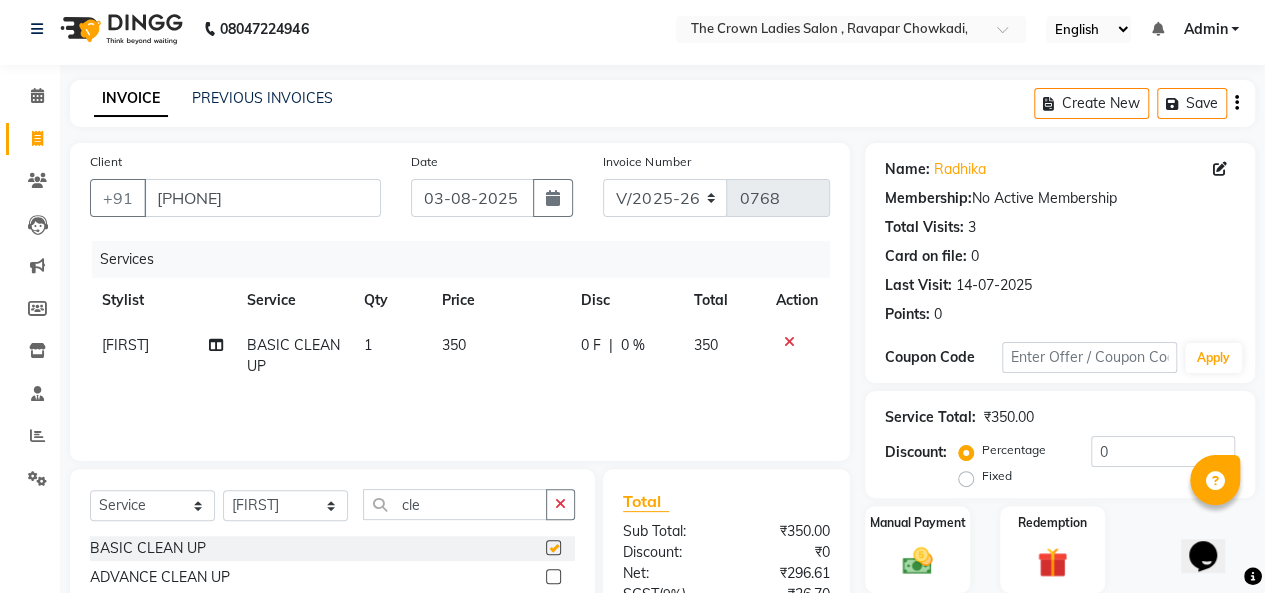 checkbox on "false" 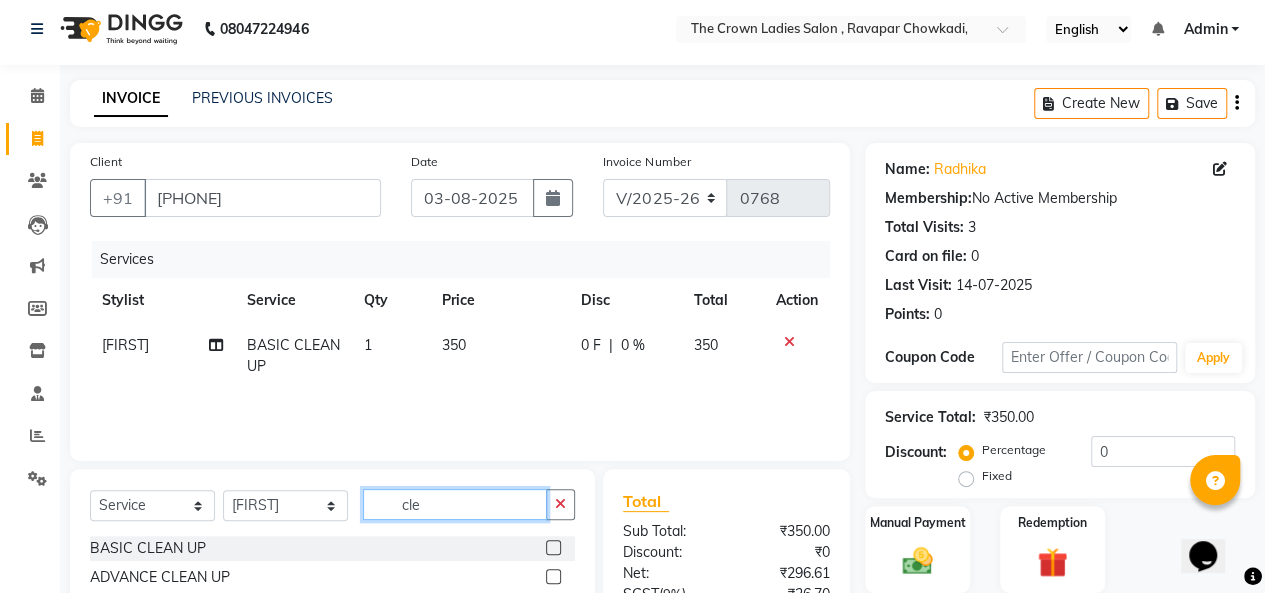 click on "cle" 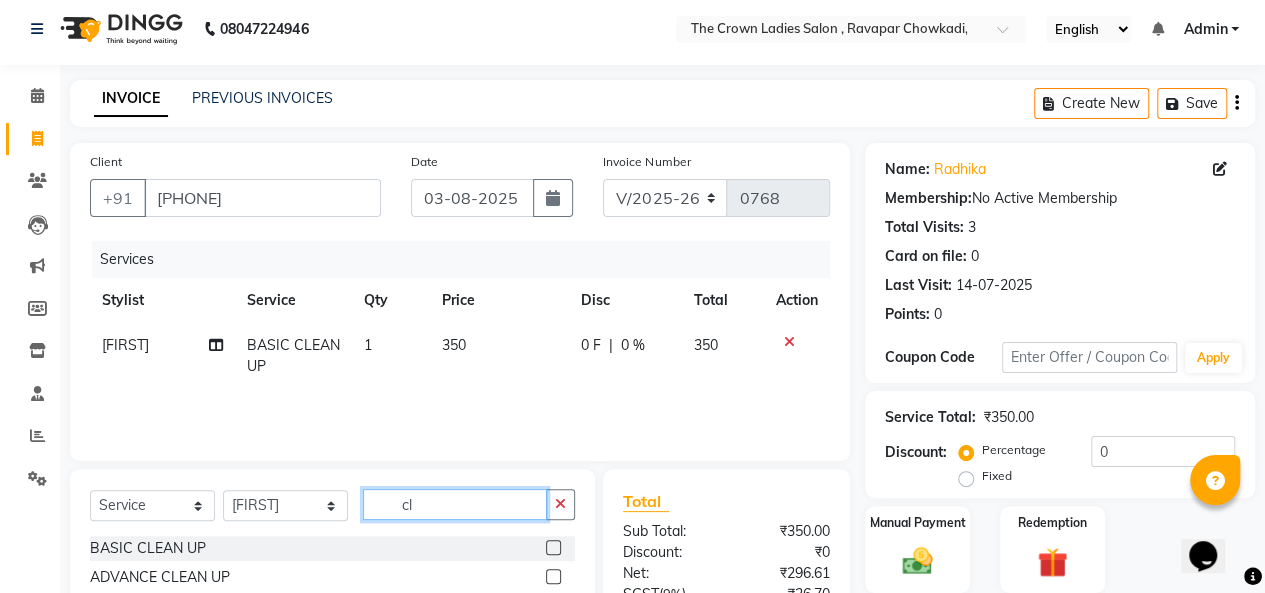 type on "c" 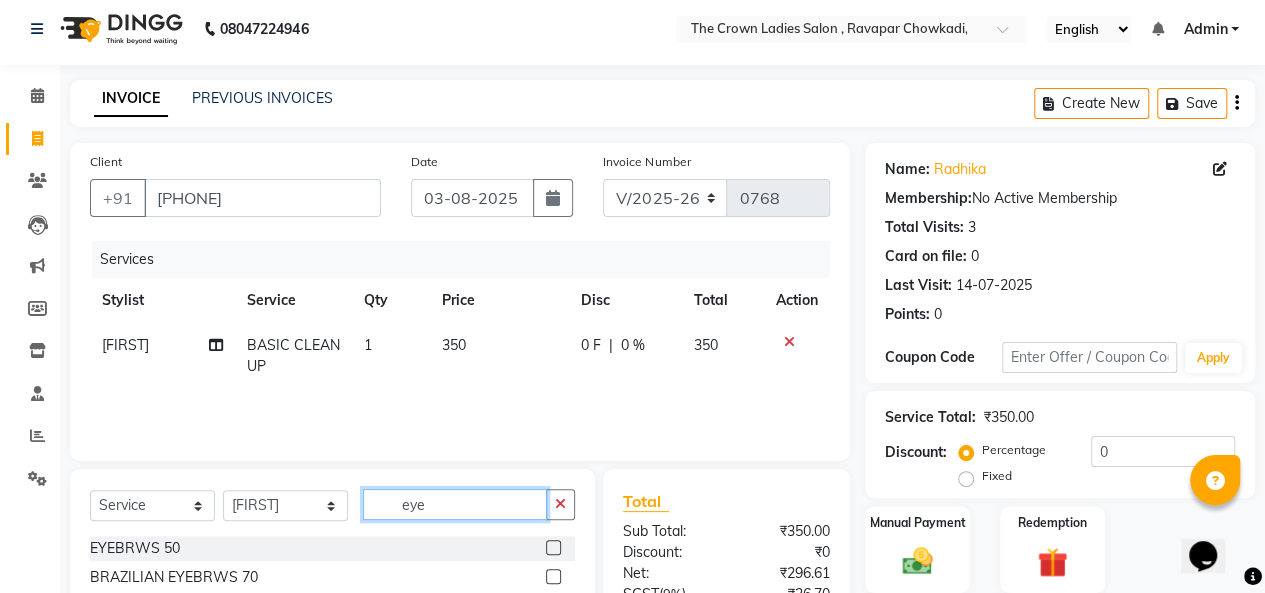 type on "eye" 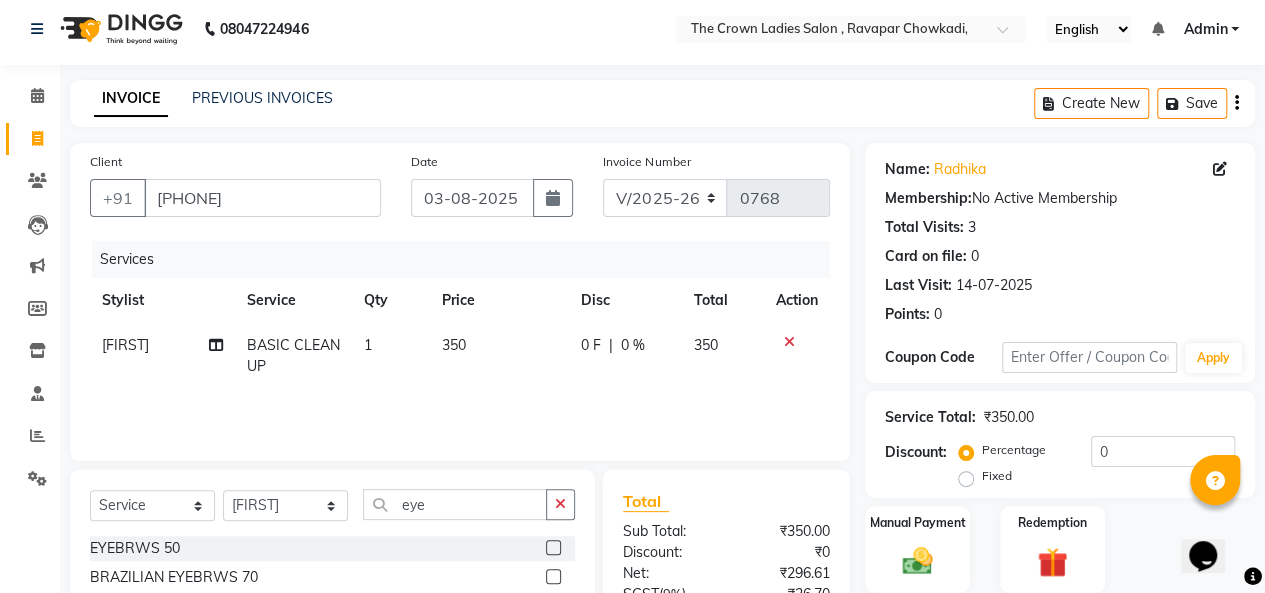 click 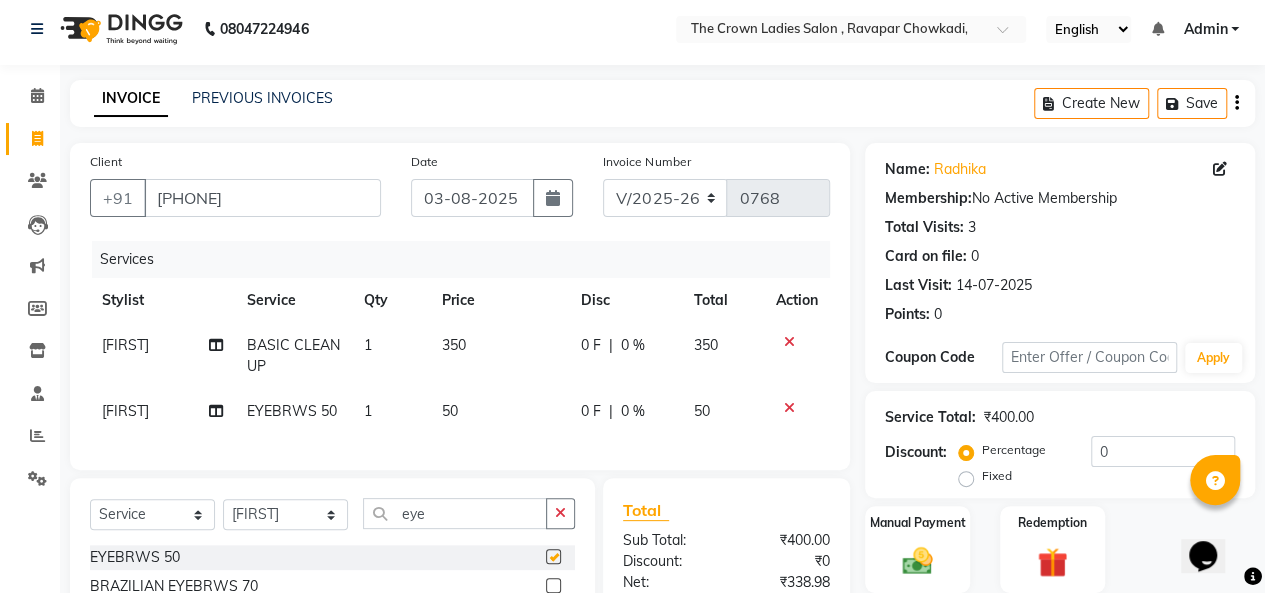 checkbox on "false" 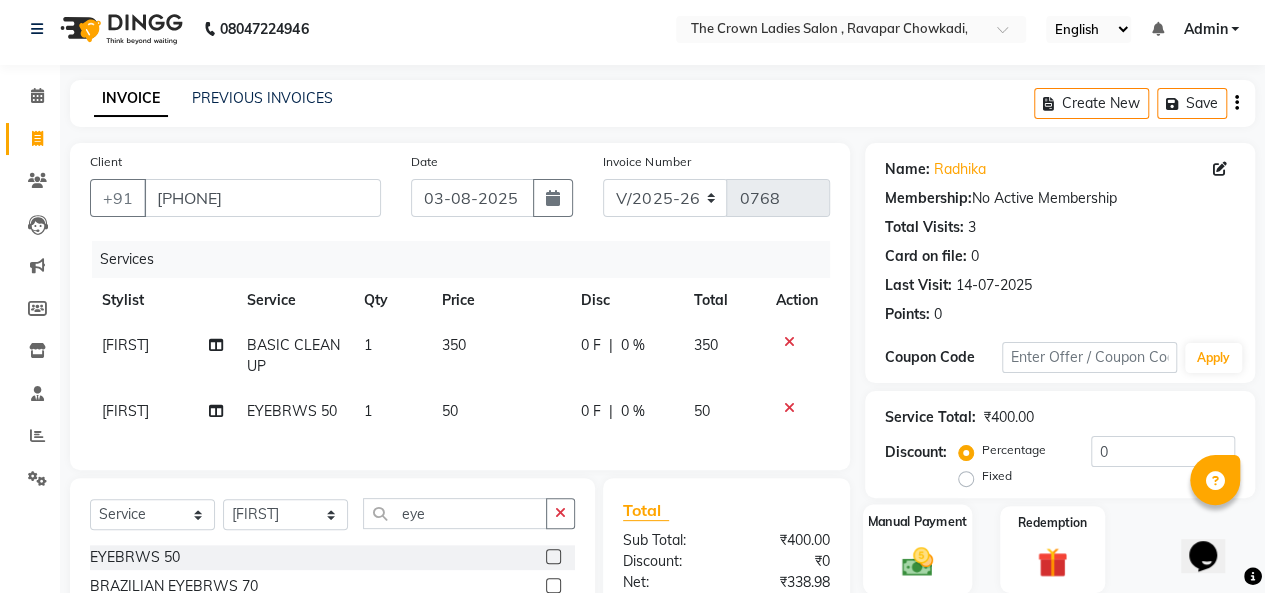 click on "Manual Payment" 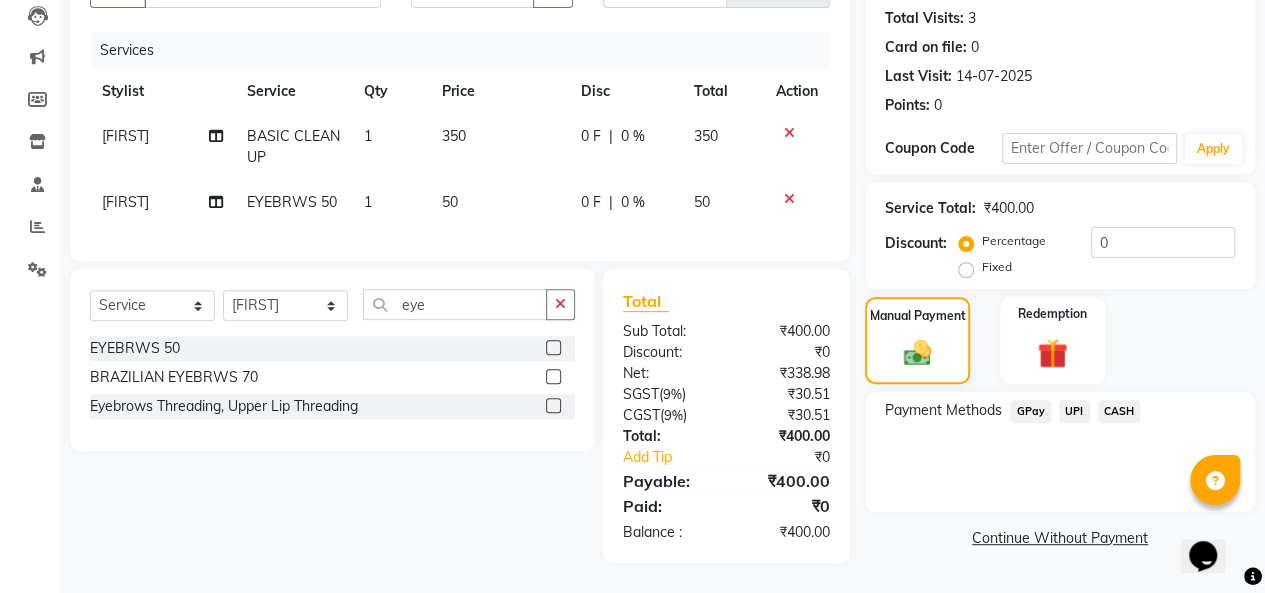 click on "CASH" 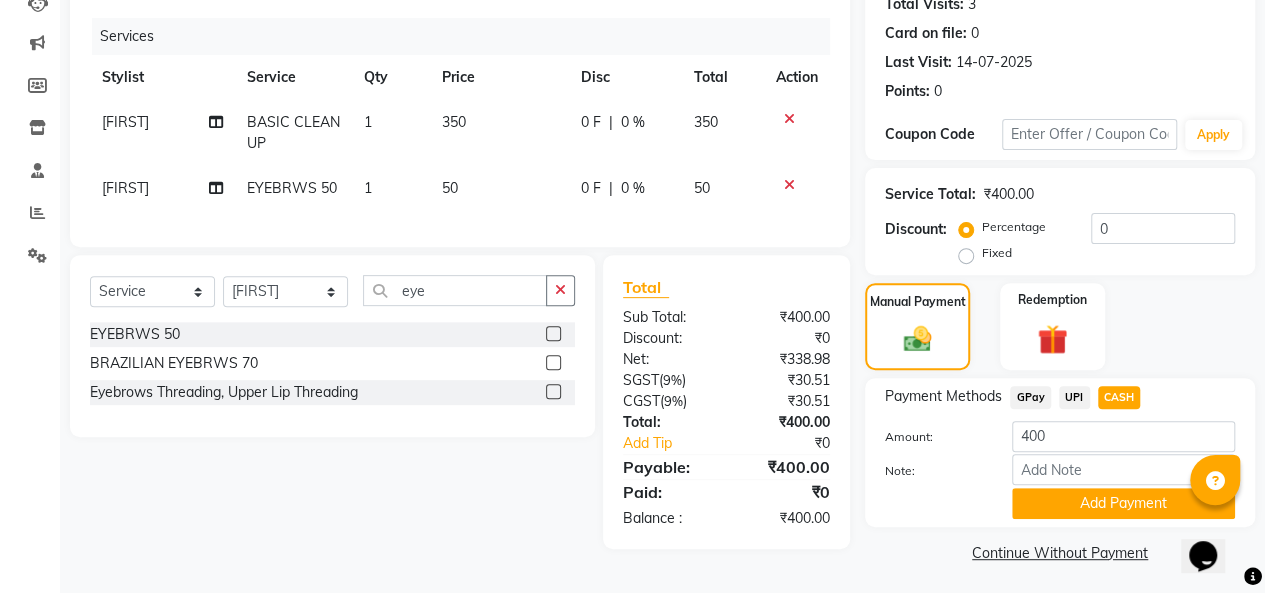 scroll, scrollTop: 234, scrollLeft: 0, axis: vertical 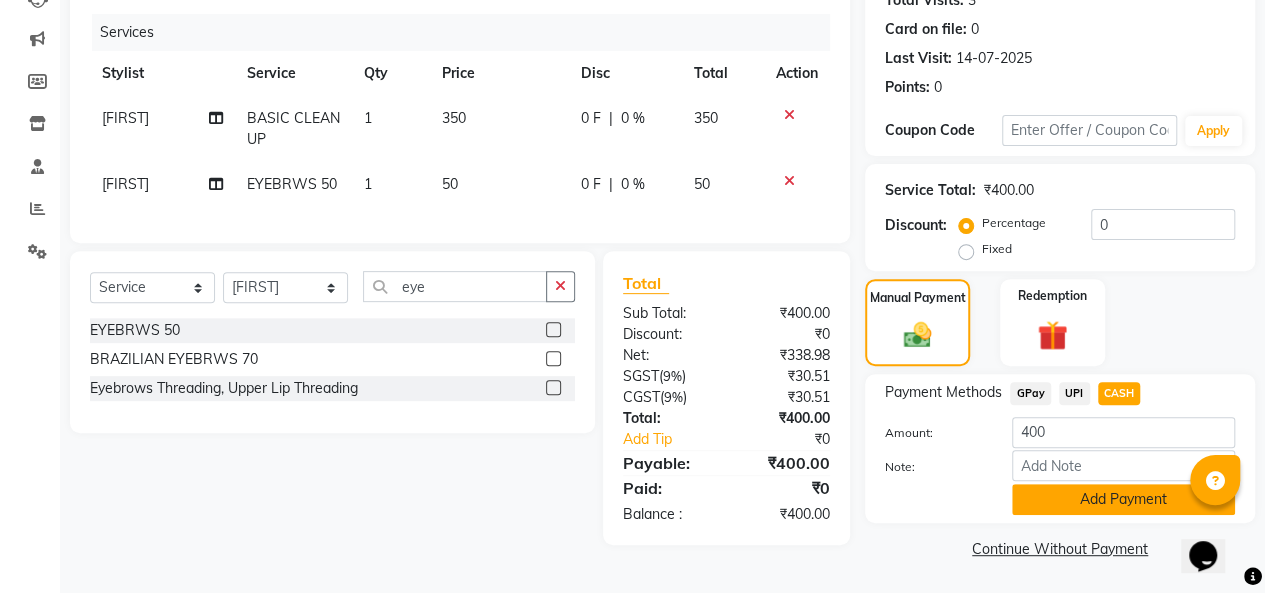 click on "Add Payment" 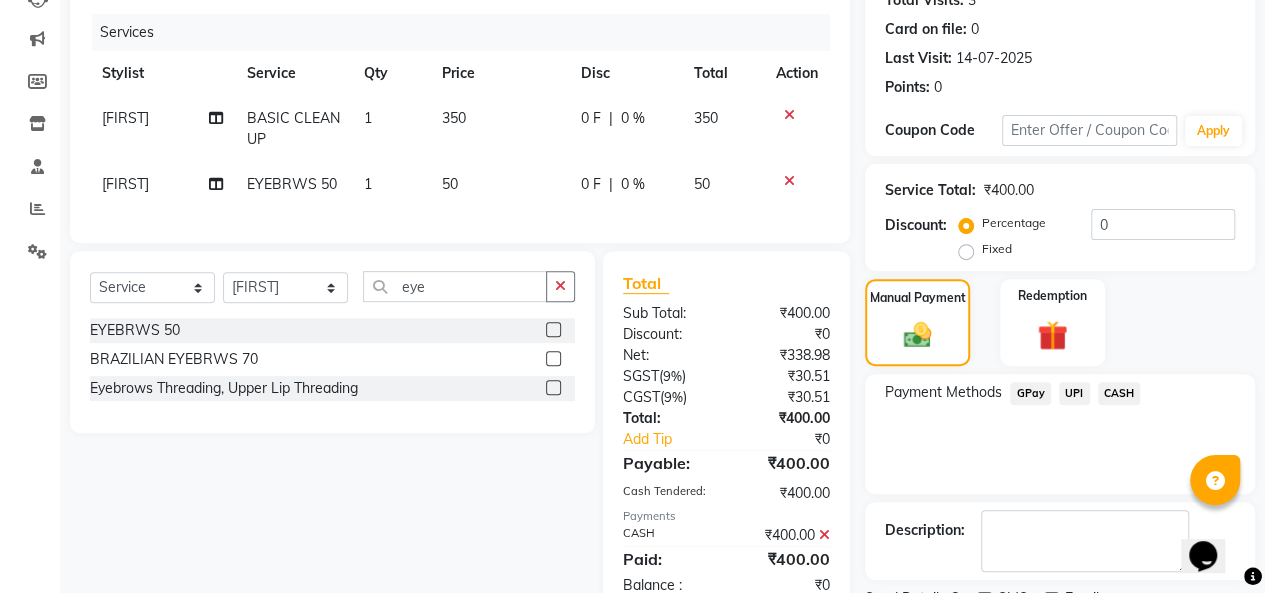 scroll, scrollTop: 316, scrollLeft: 0, axis: vertical 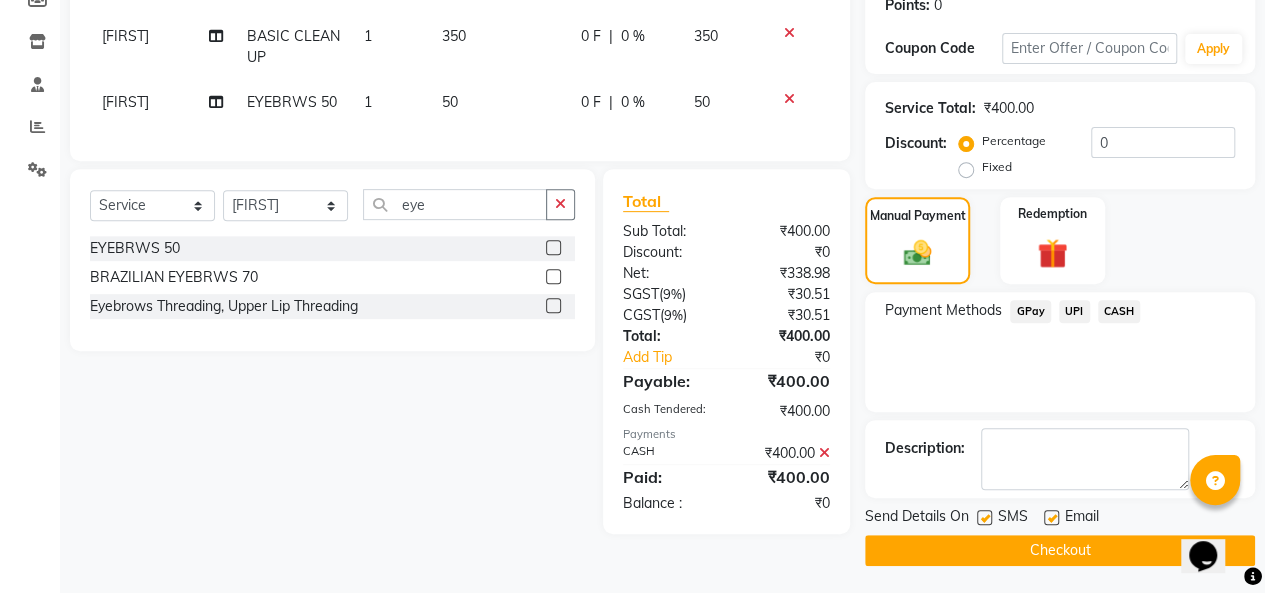 click 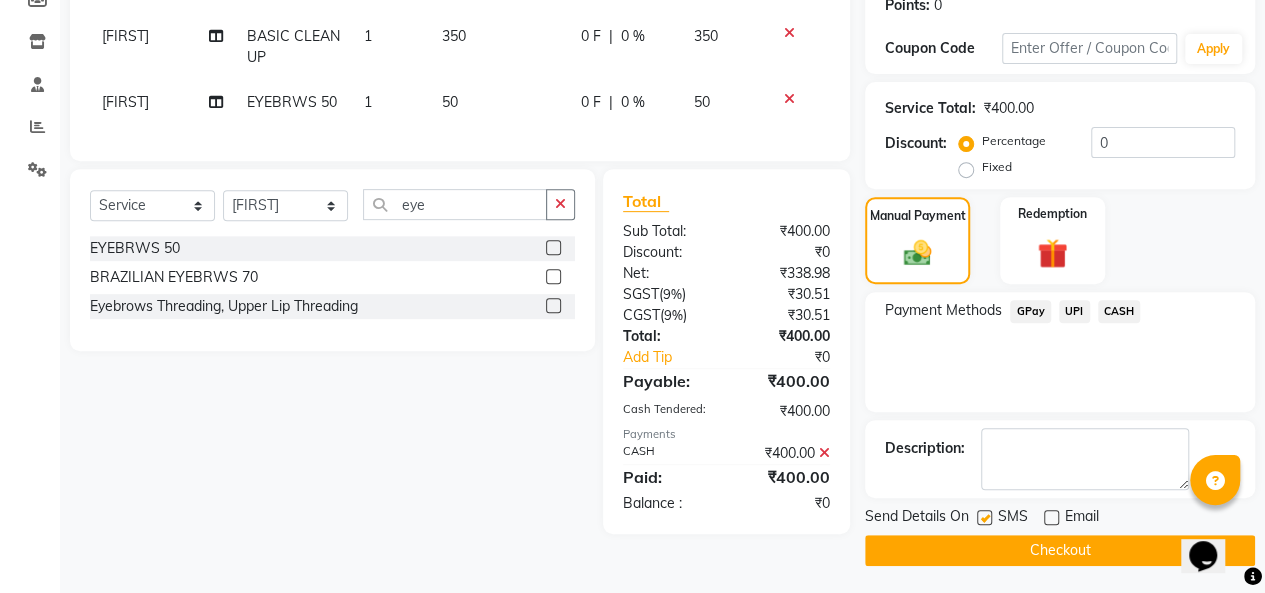 click 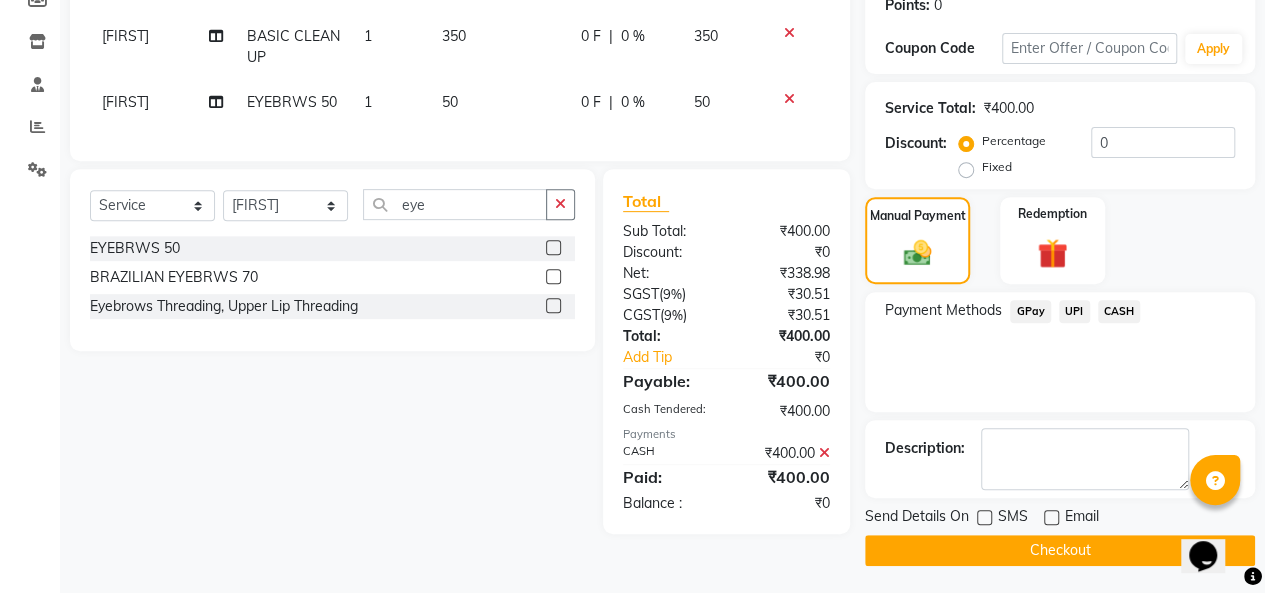 click on "Checkout" 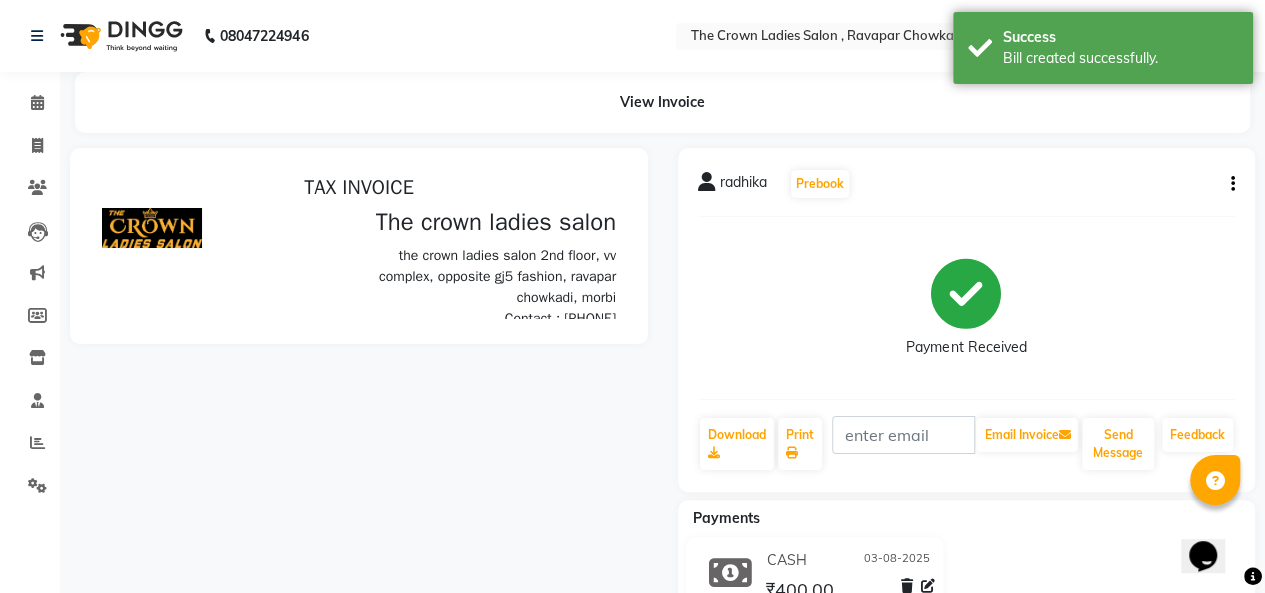 scroll, scrollTop: 0, scrollLeft: 0, axis: both 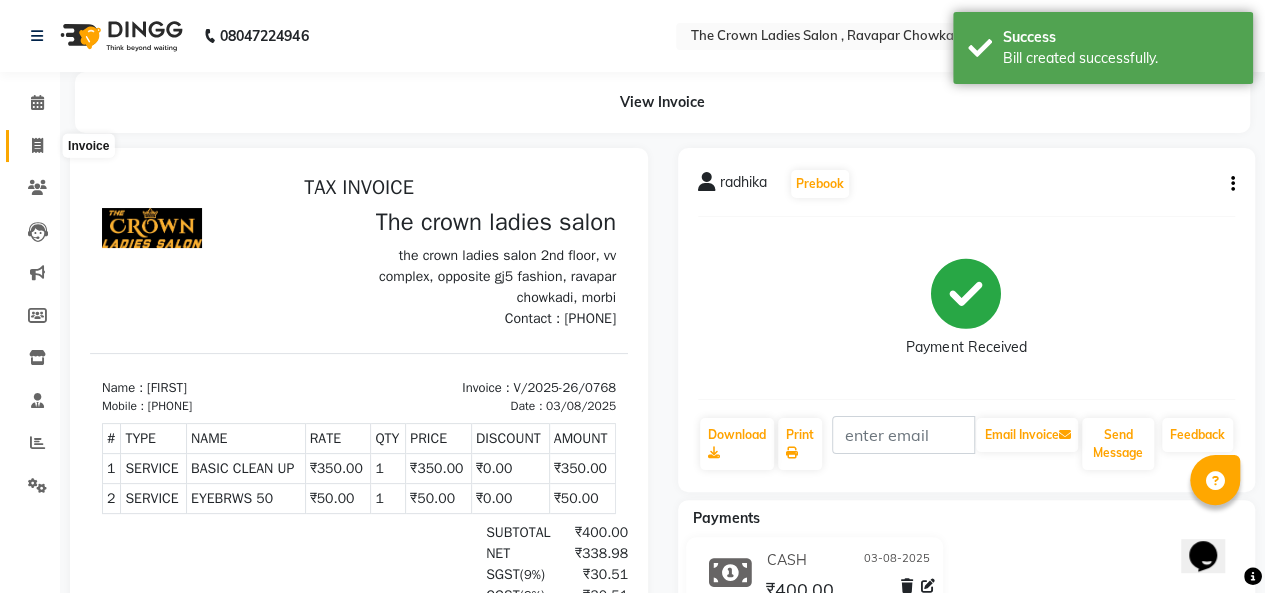 click 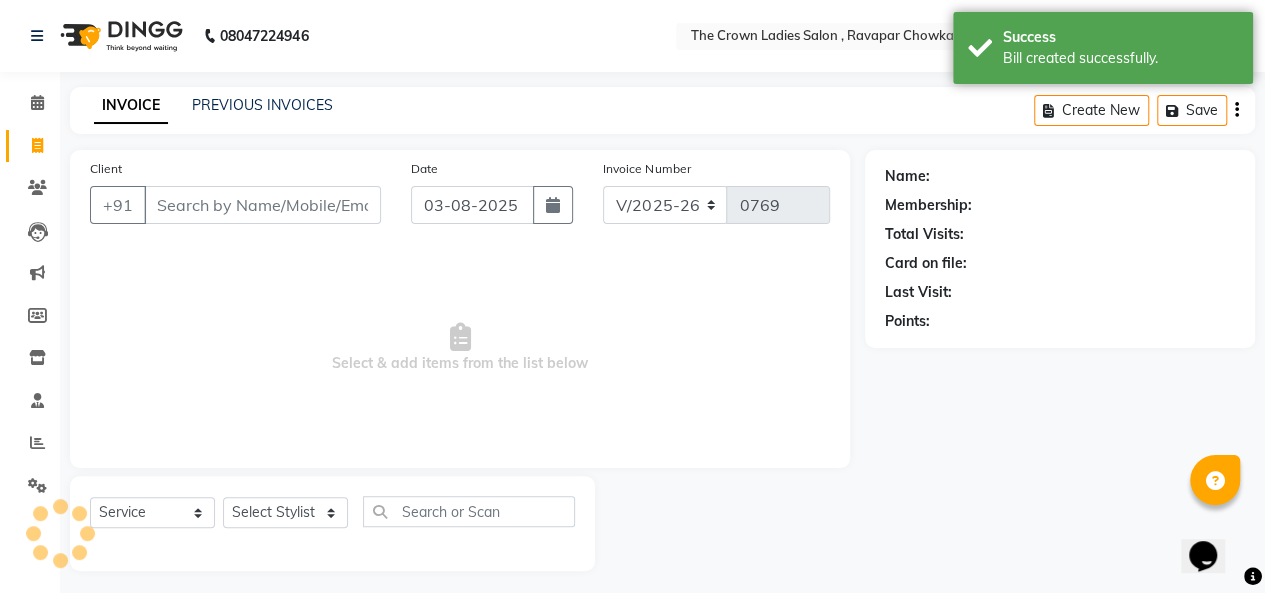 scroll, scrollTop: 7, scrollLeft: 0, axis: vertical 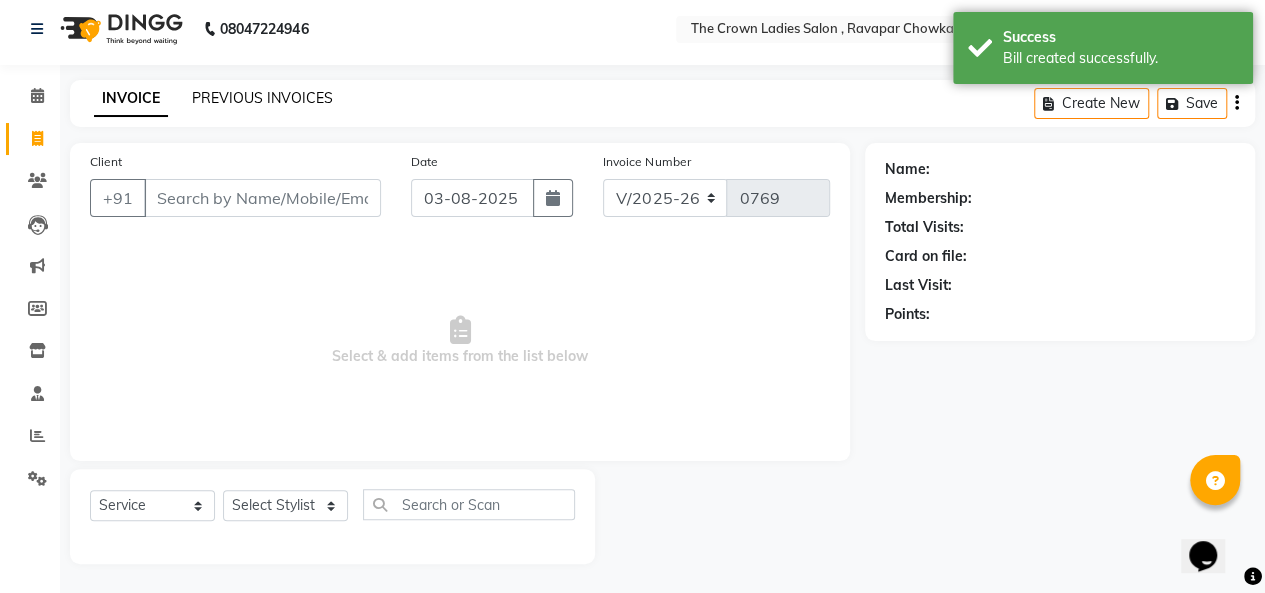 click on "PREVIOUS INVOICES" 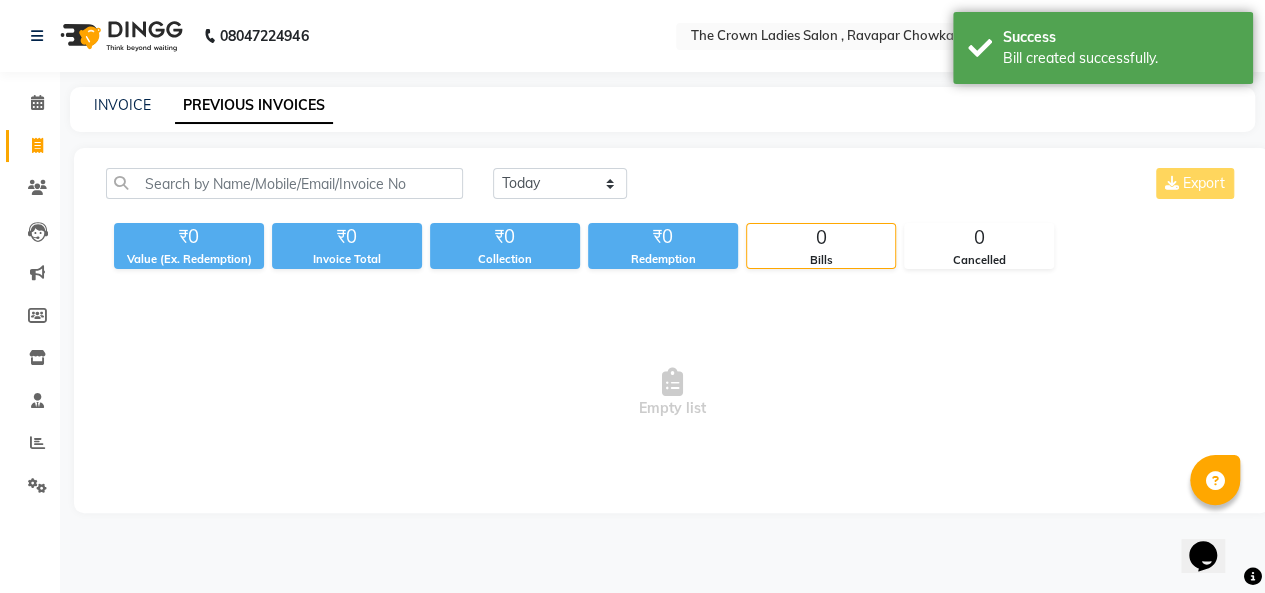 scroll, scrollTop: 0, scrollLeft: 0, axis: both 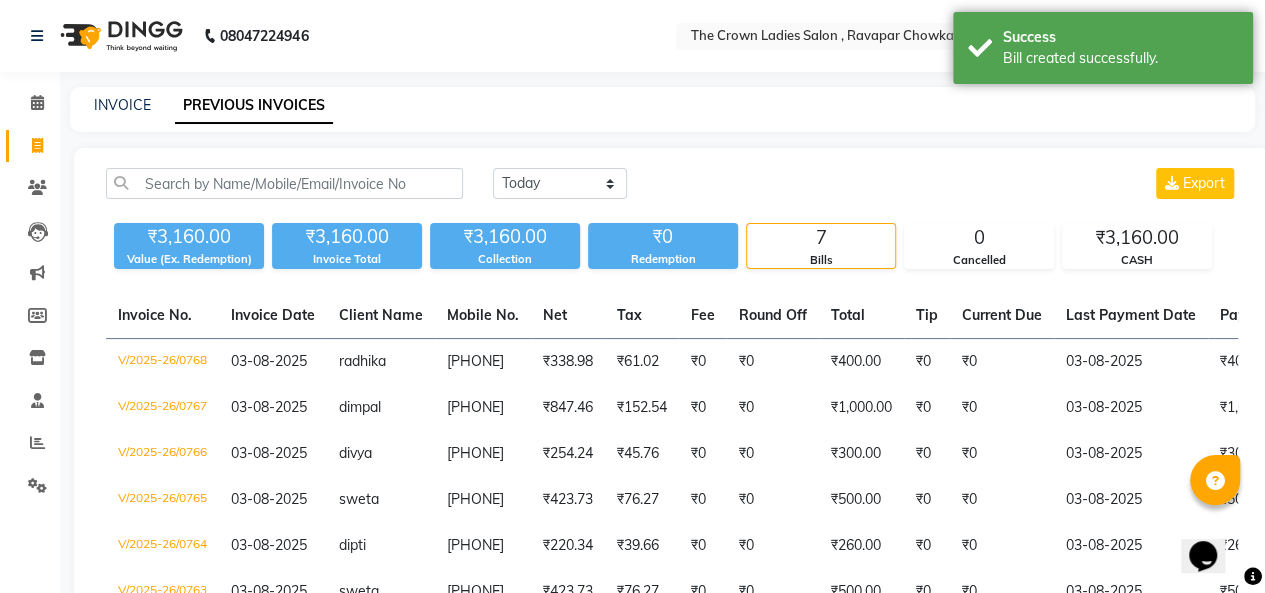 click on "INVOICE" 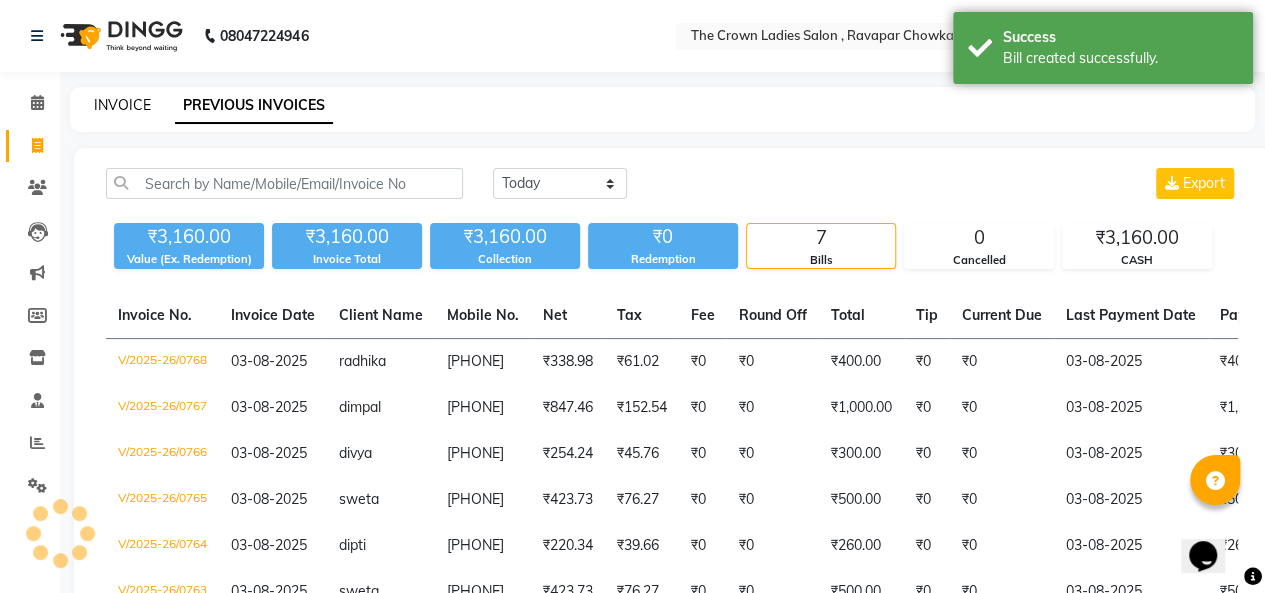 click on "INVOICE" 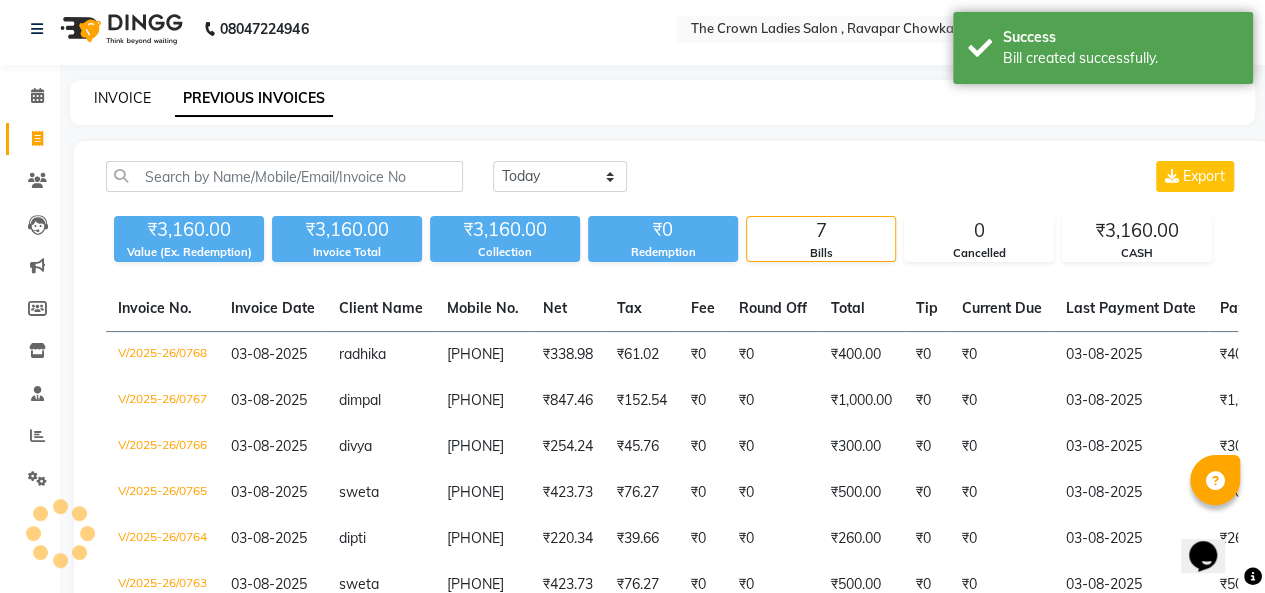 select on "7627" 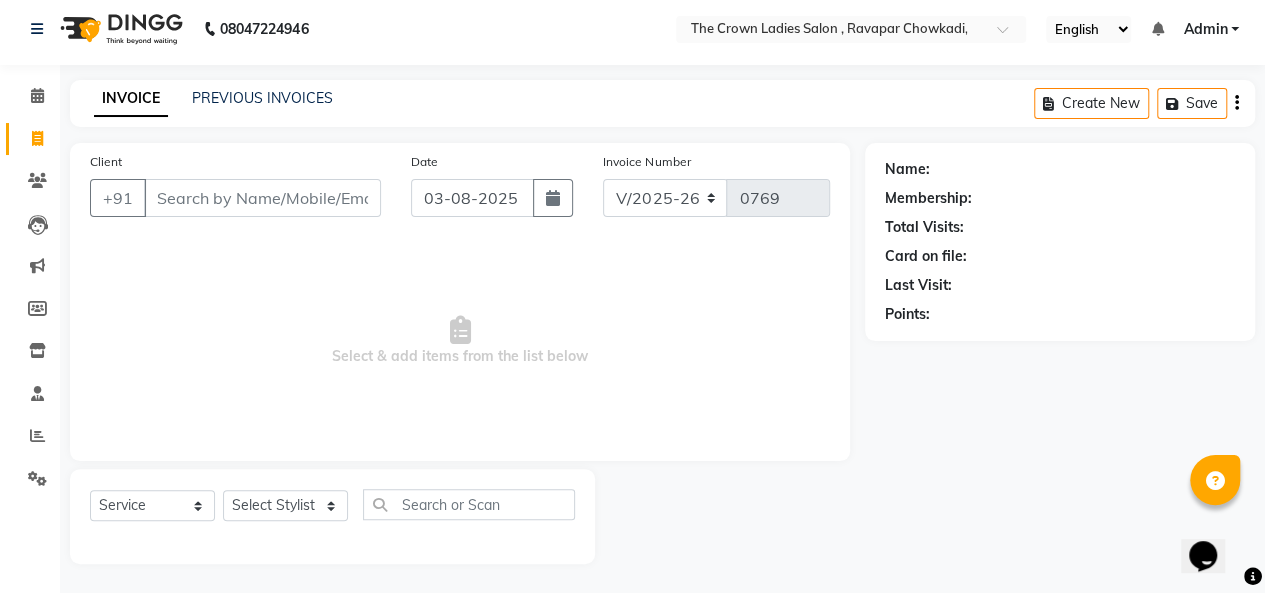 click on "Select & add items from the list below" at bounding box center [460, 341] 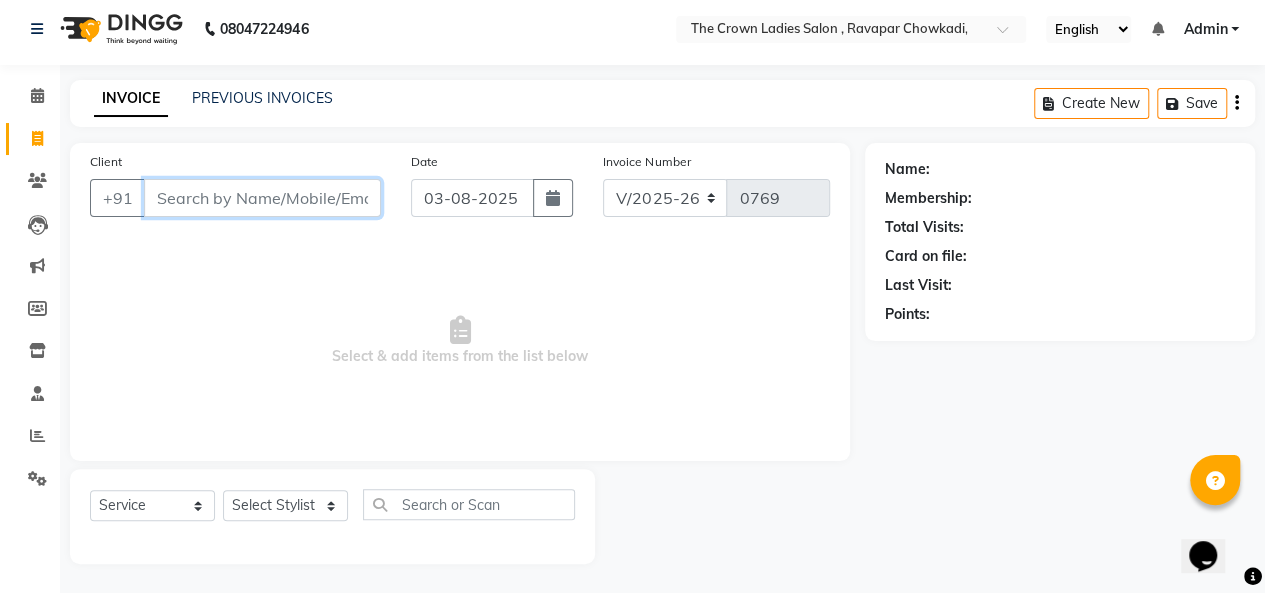 click on "Client" at bounding box center (262, 198) 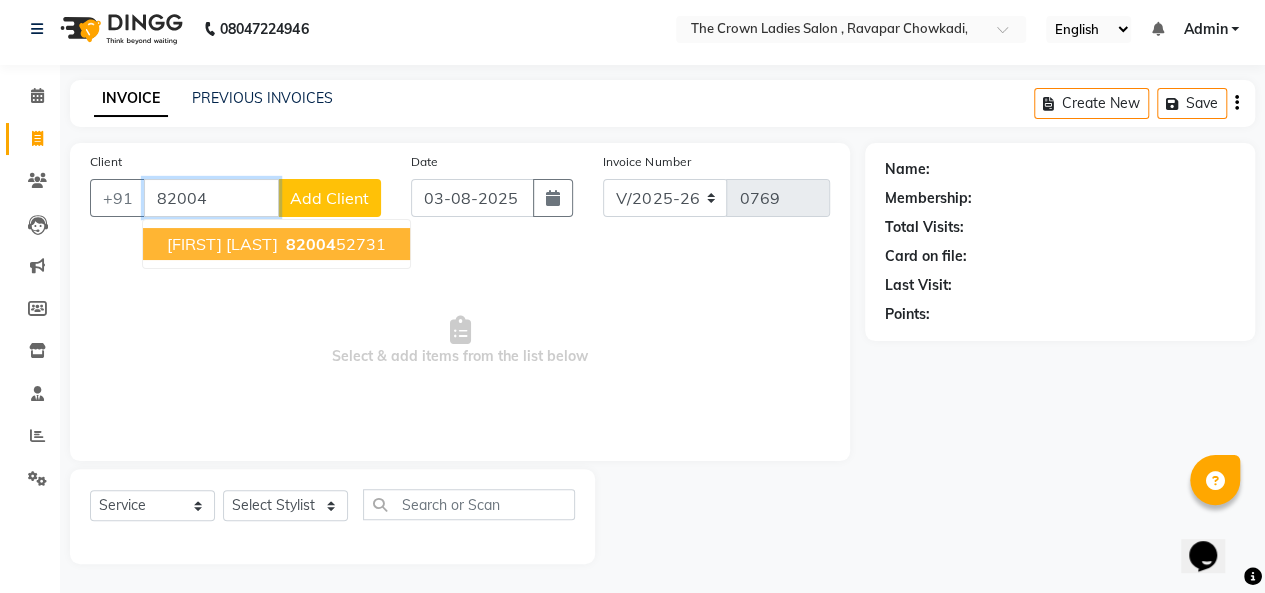 click on "[FIRST] [LAST]   [PHONE]" at bounding box center [276, 244] 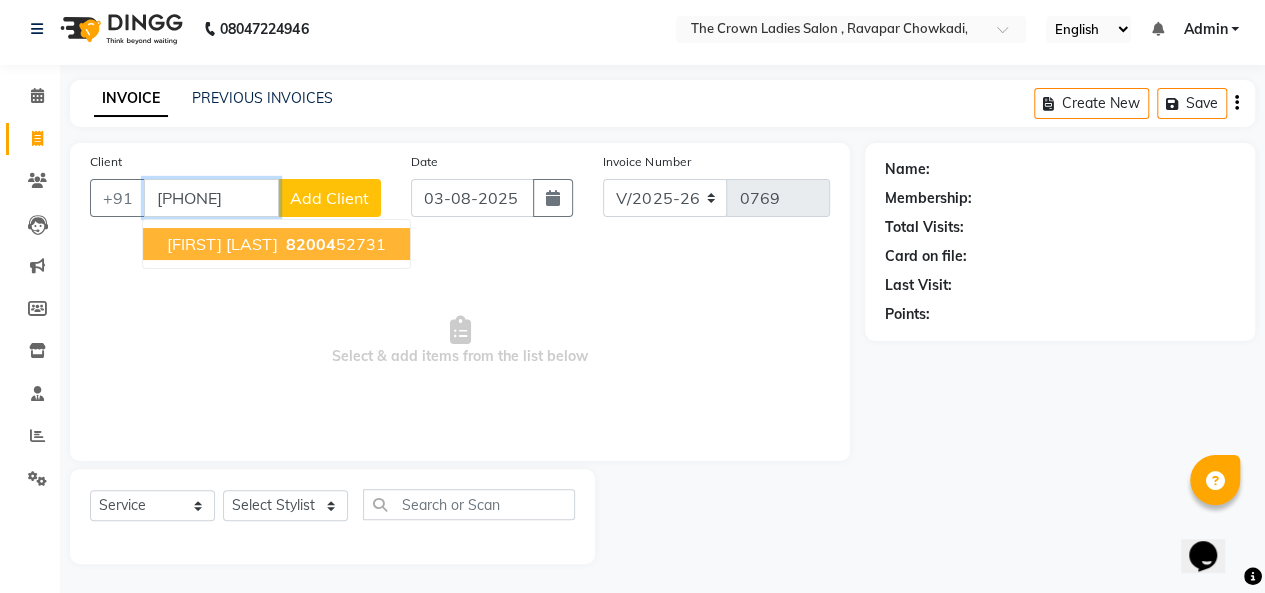 type on "[PHONE]" 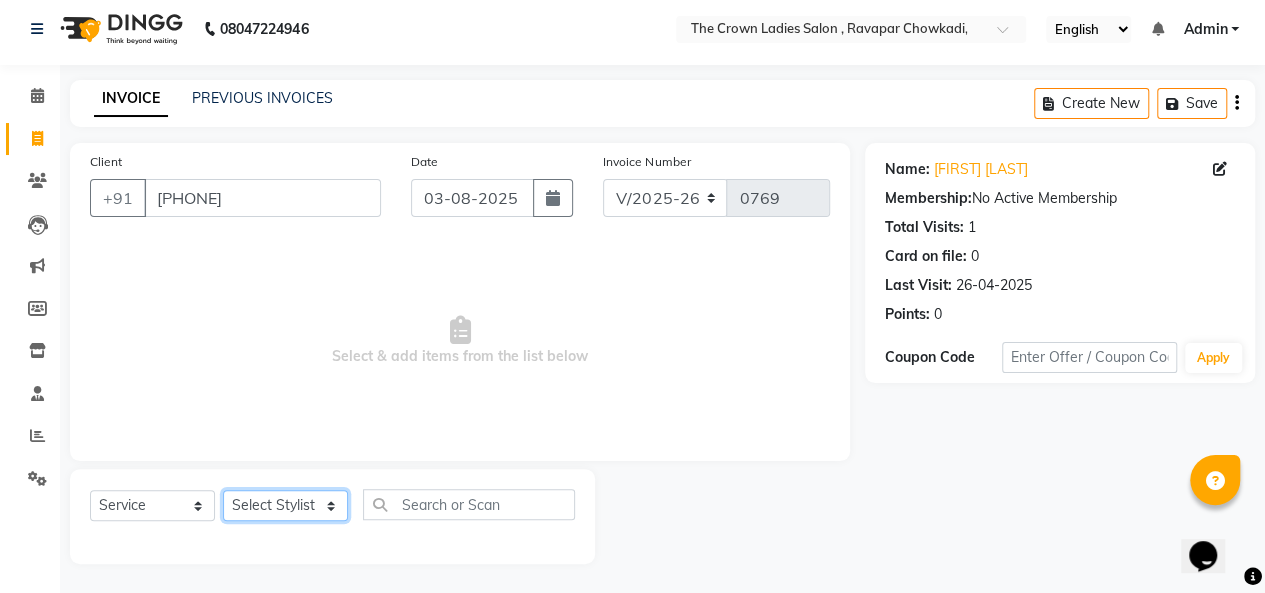click on "Select Stylist Hemangi hemanshi khushi kundariya maya mayur nikita shubham tejas vaidehi" 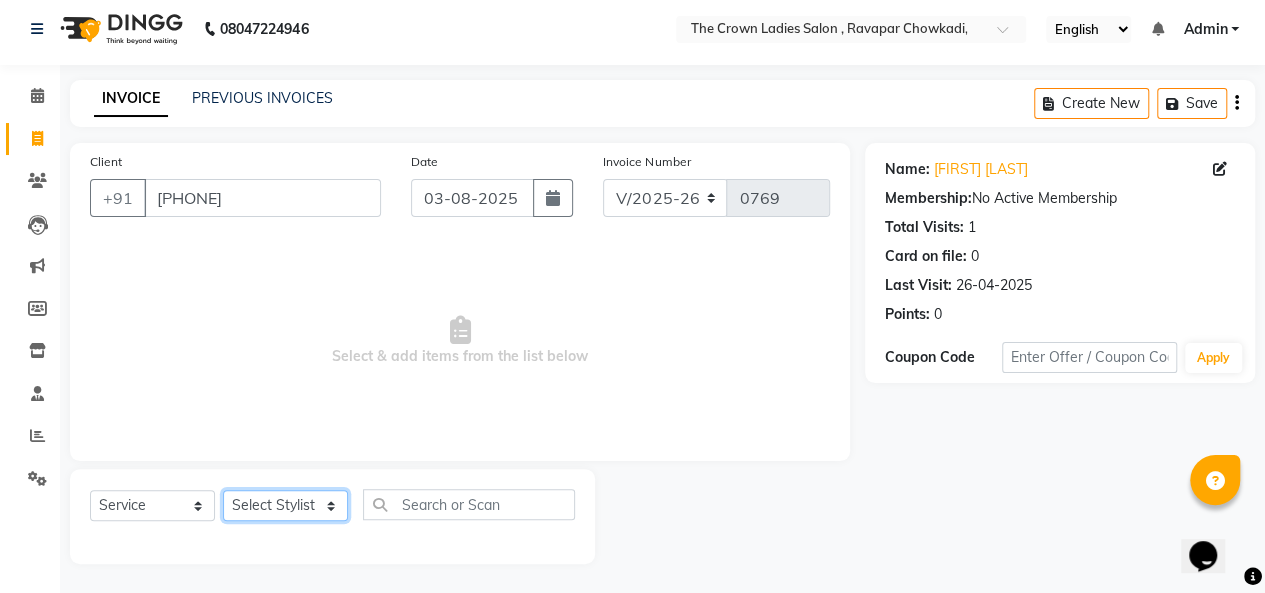 select on "67501" 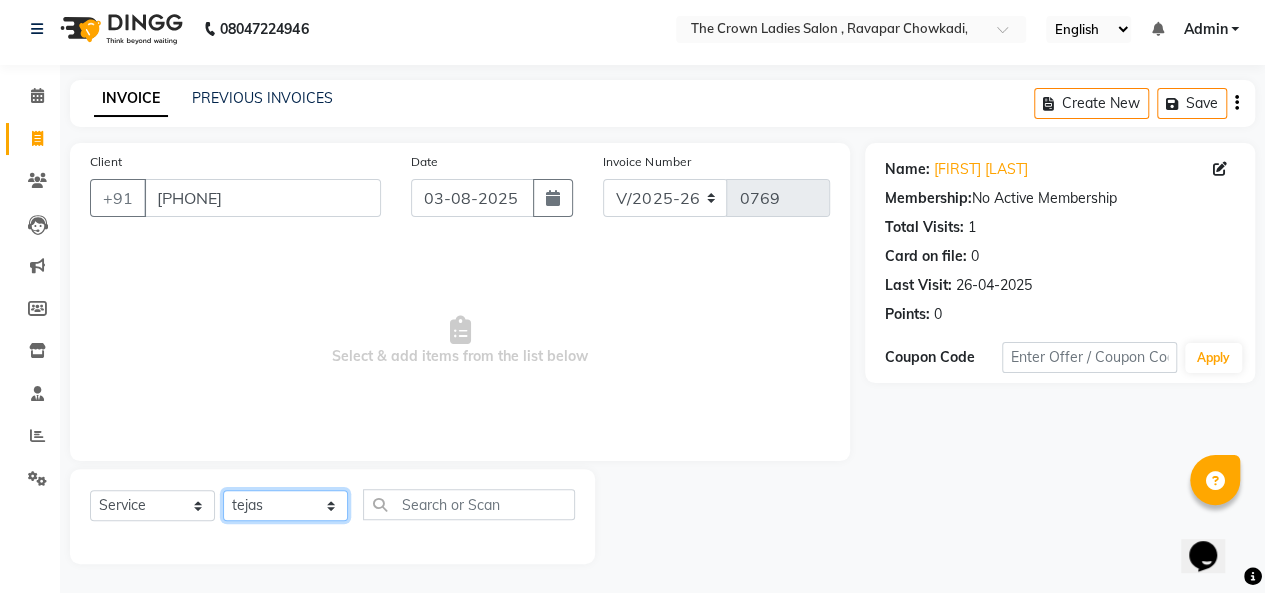 click on "Select Stylist Hemangi hemanshi khushi kundariya maya mayur nikita shubham tejas vaidehi" 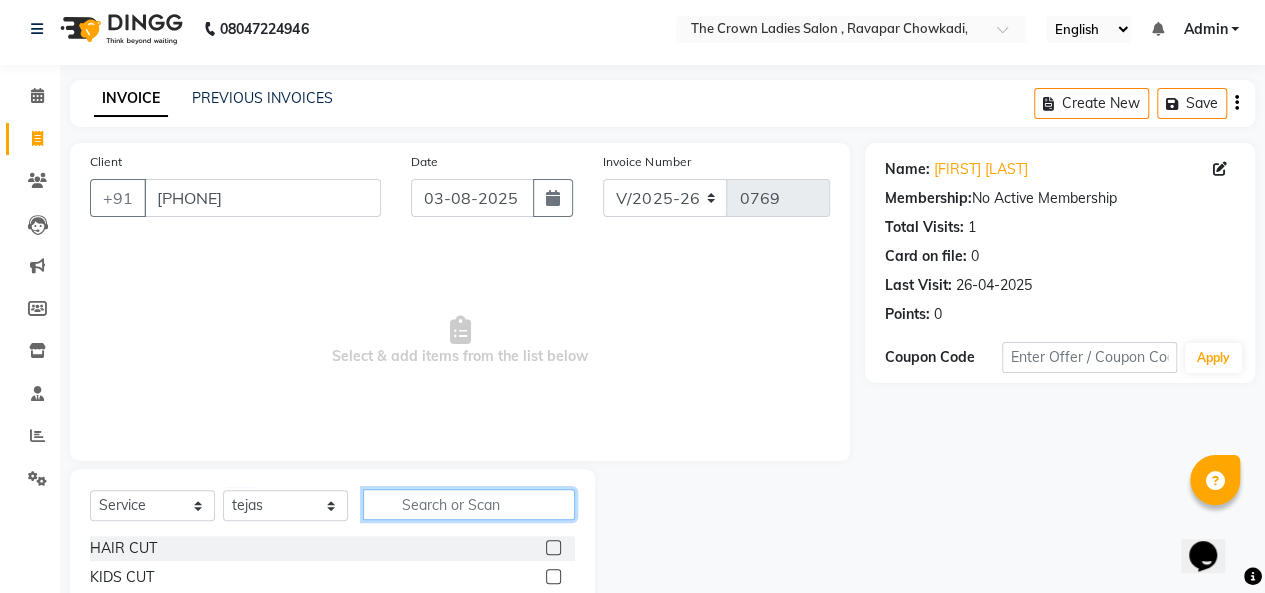 click 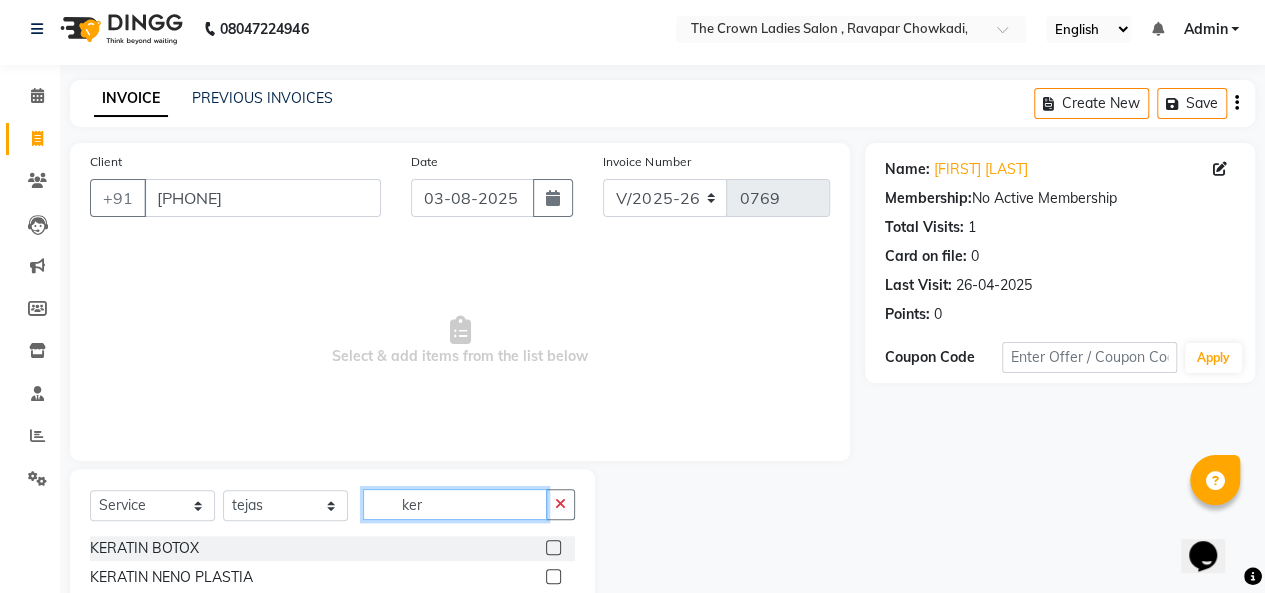type on "ker" 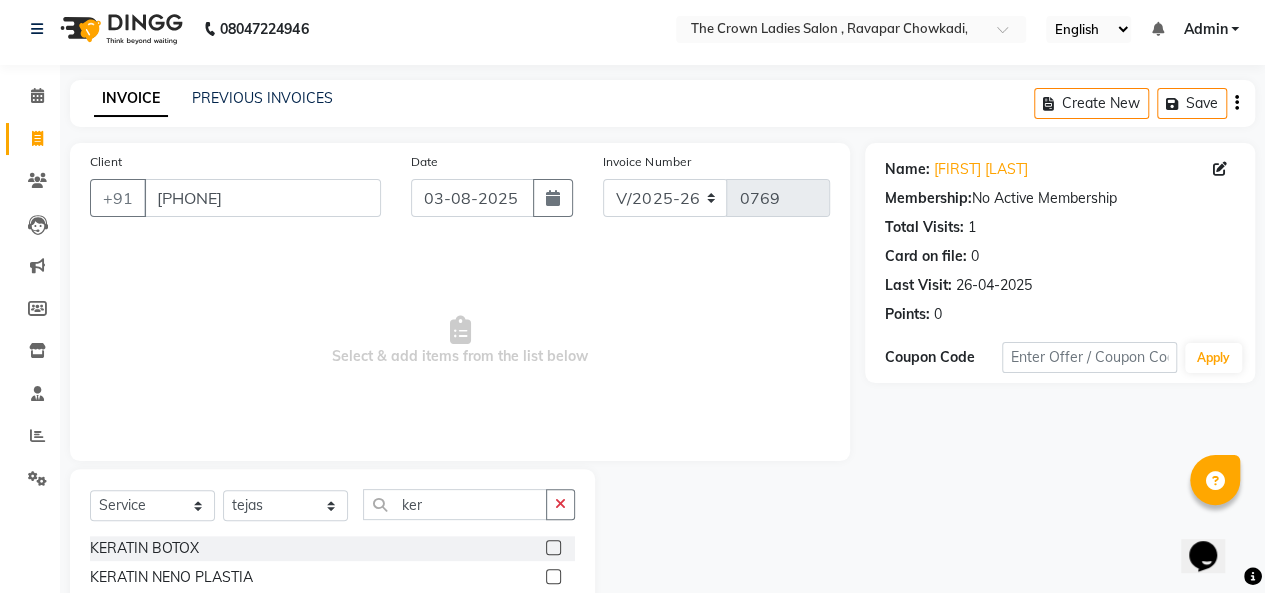 click on "KERATIN BOTOX" 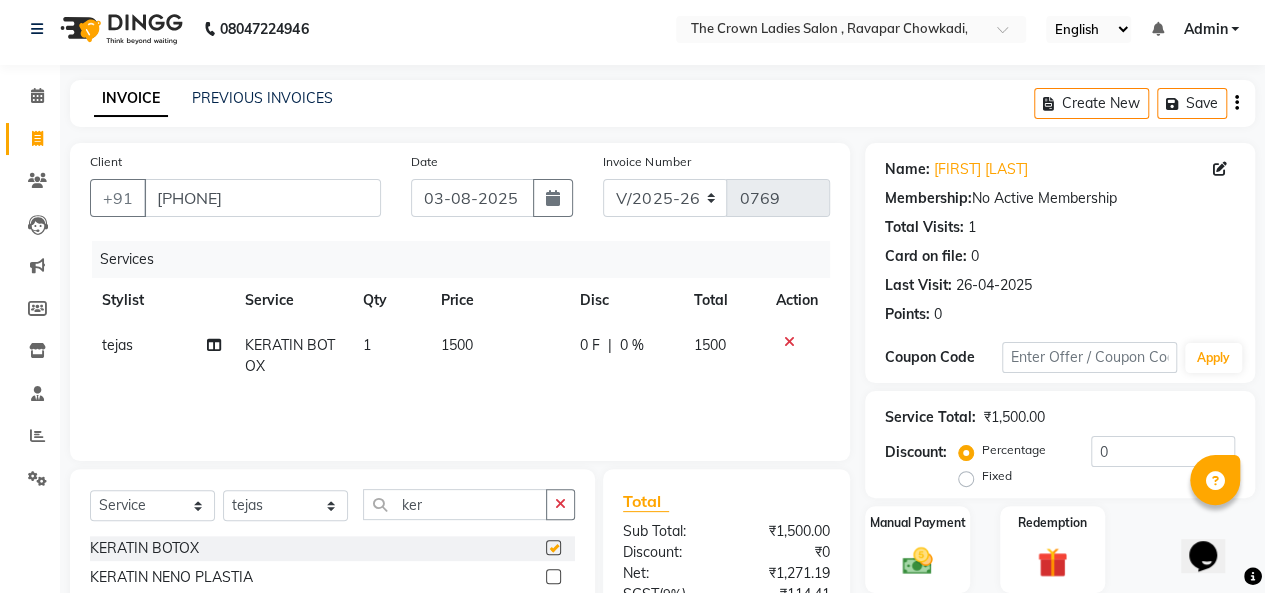 checkbox on "false" 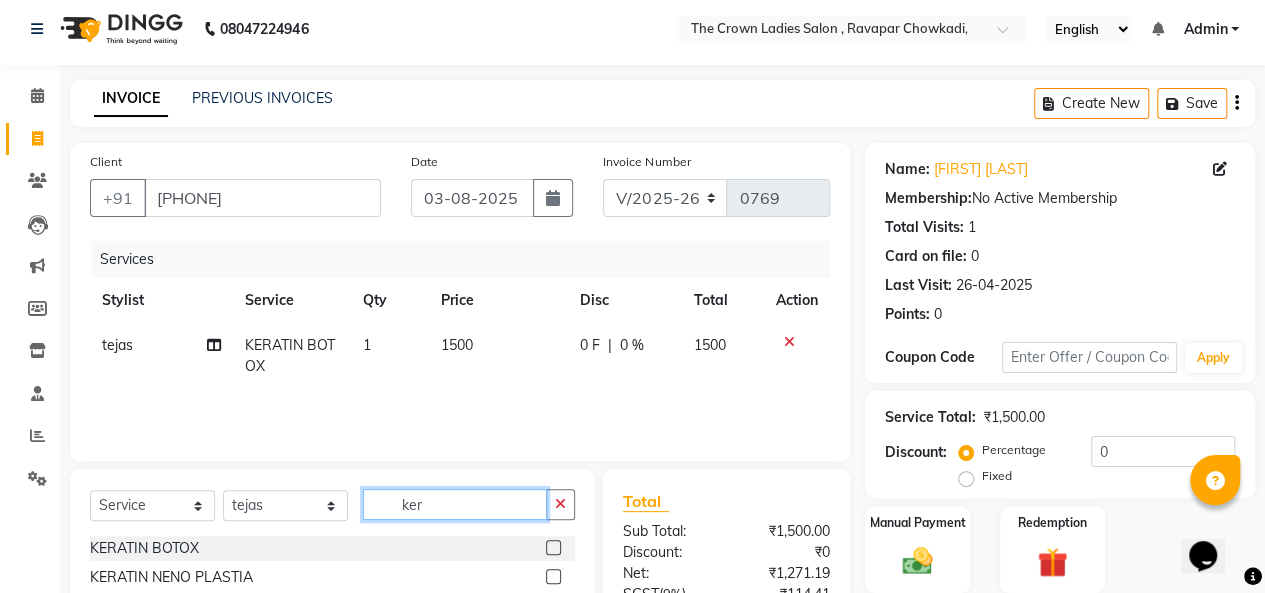 drag, startPoint x: 435, startPoint y: 510, endPoint x: 410, endPoint y: 507, distance: 25.179358 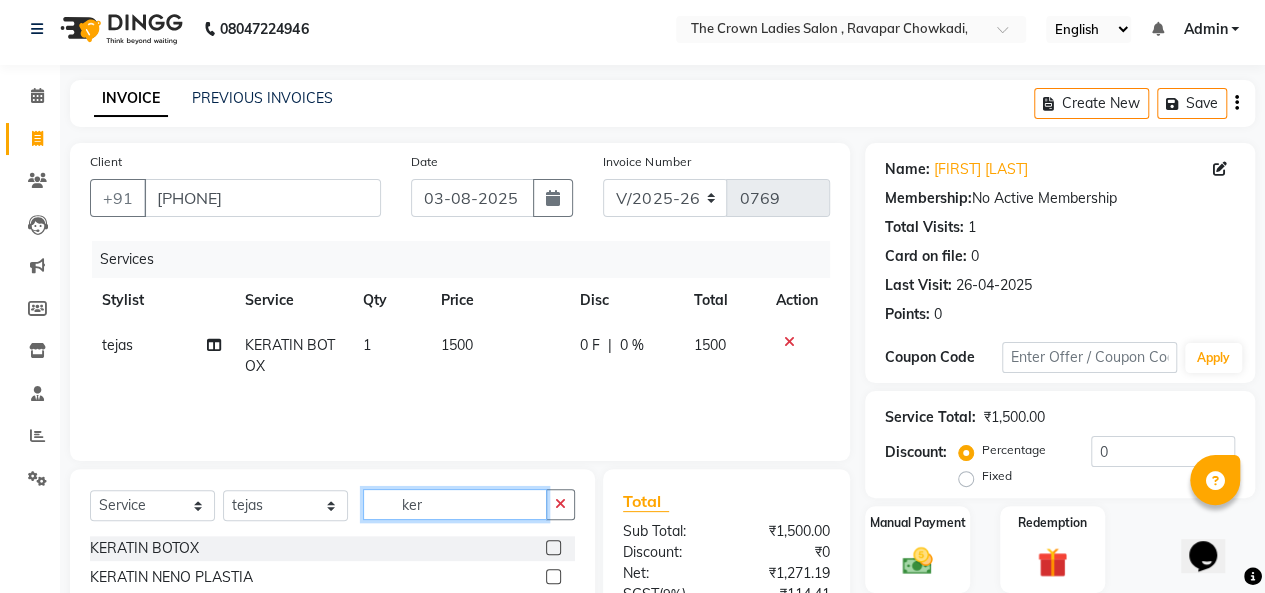 type on "k" 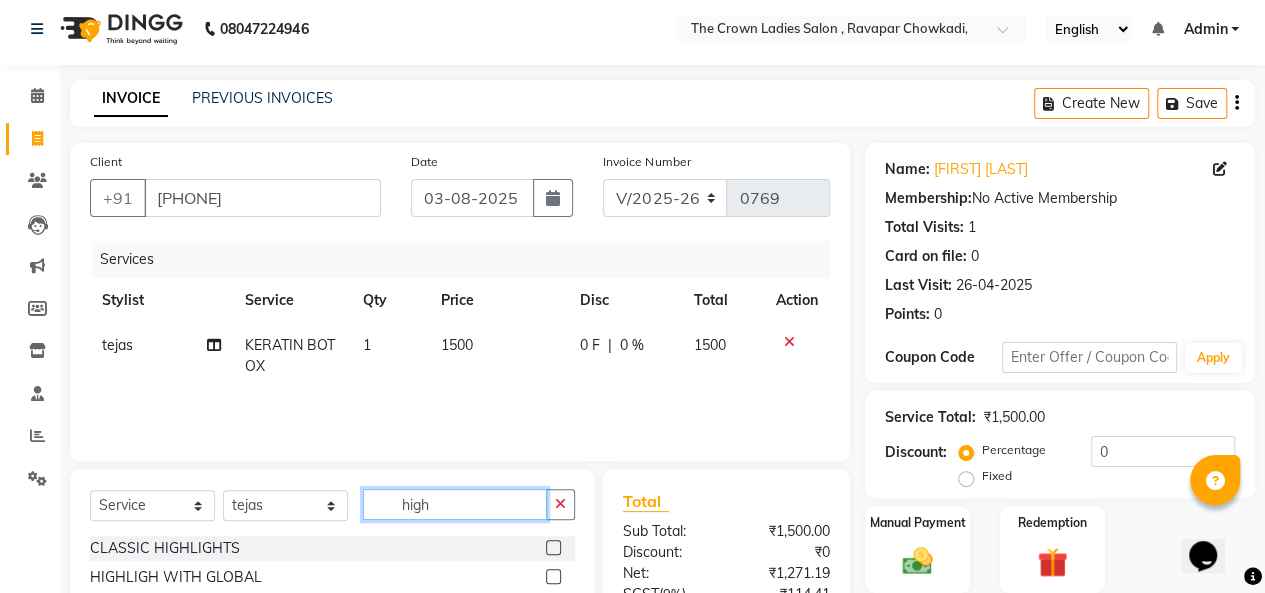 type on "high" 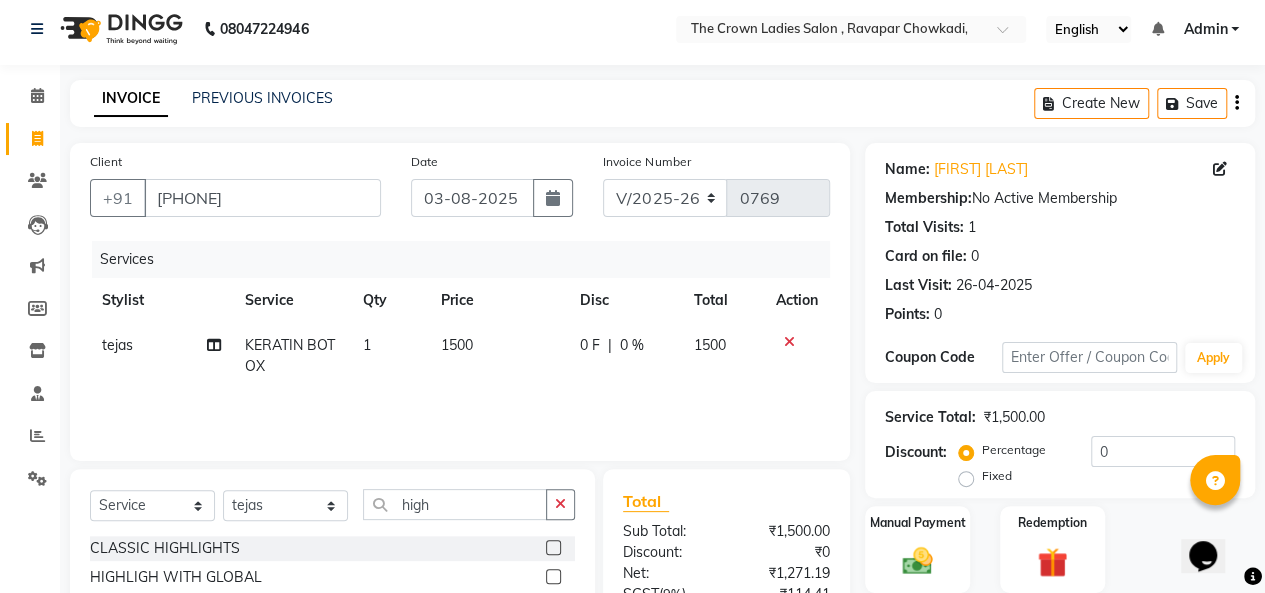 click 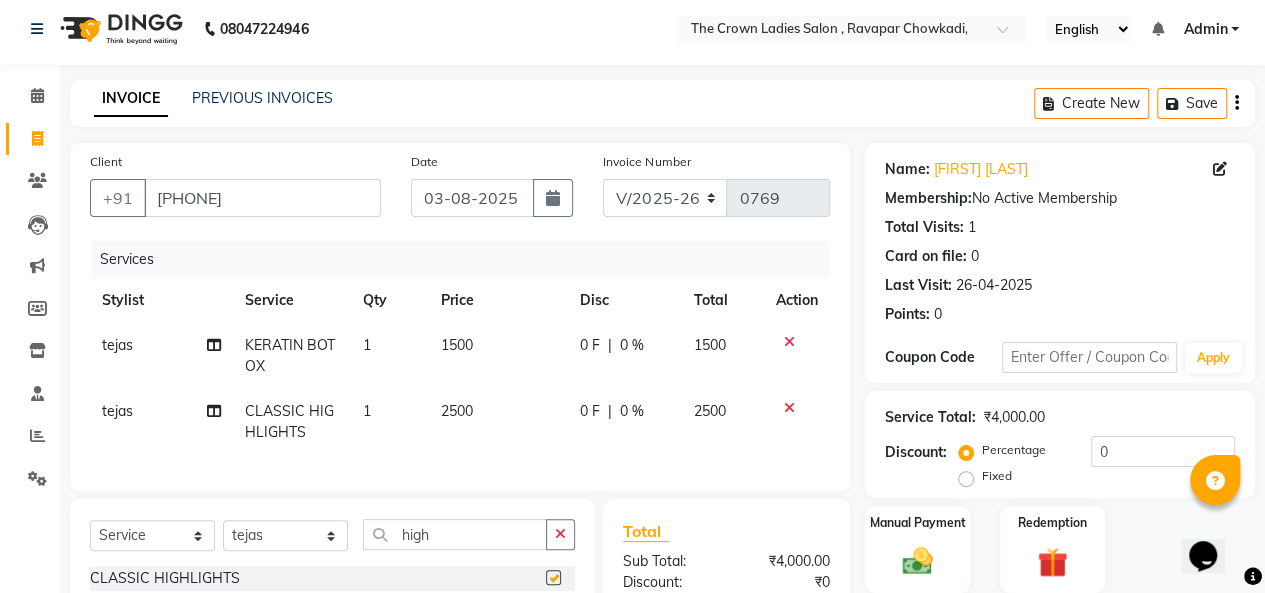 checkbox on "false" 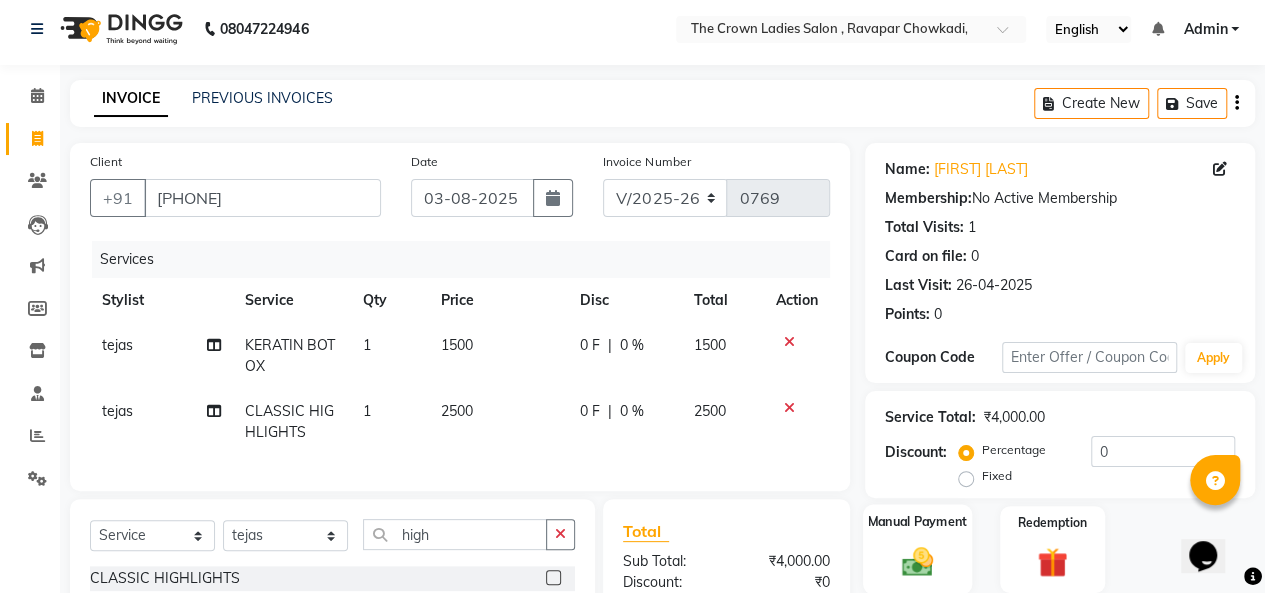 click on "Manual Payment" 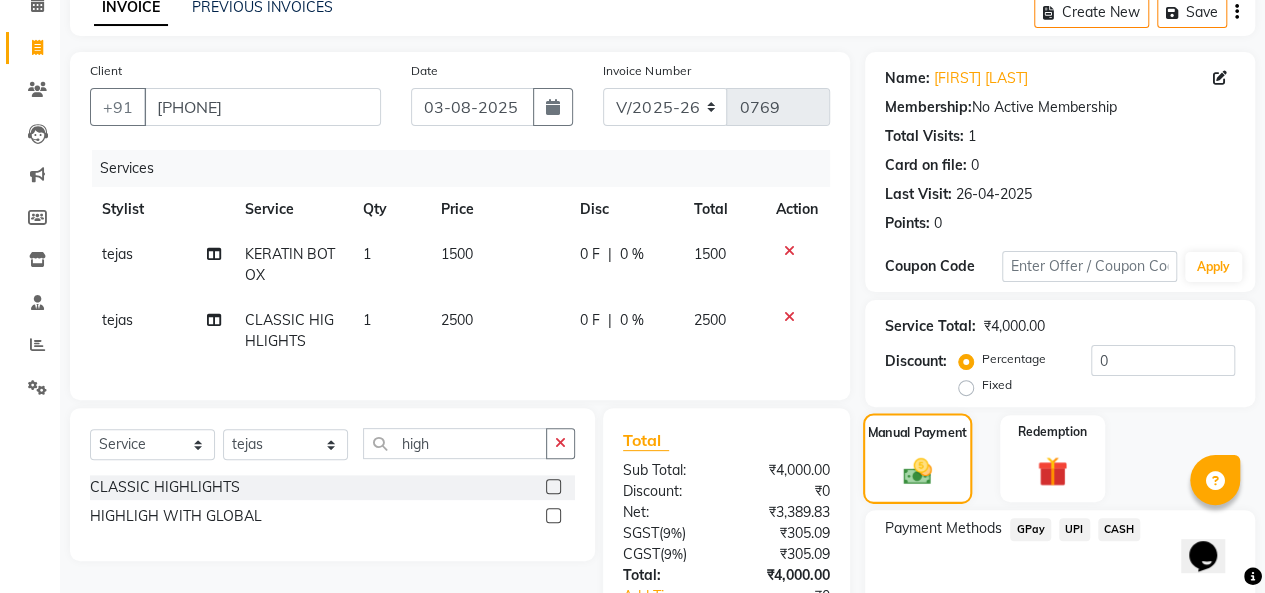 scroll, scrollTop: 110, scrollLeft: 0, axis: vertical 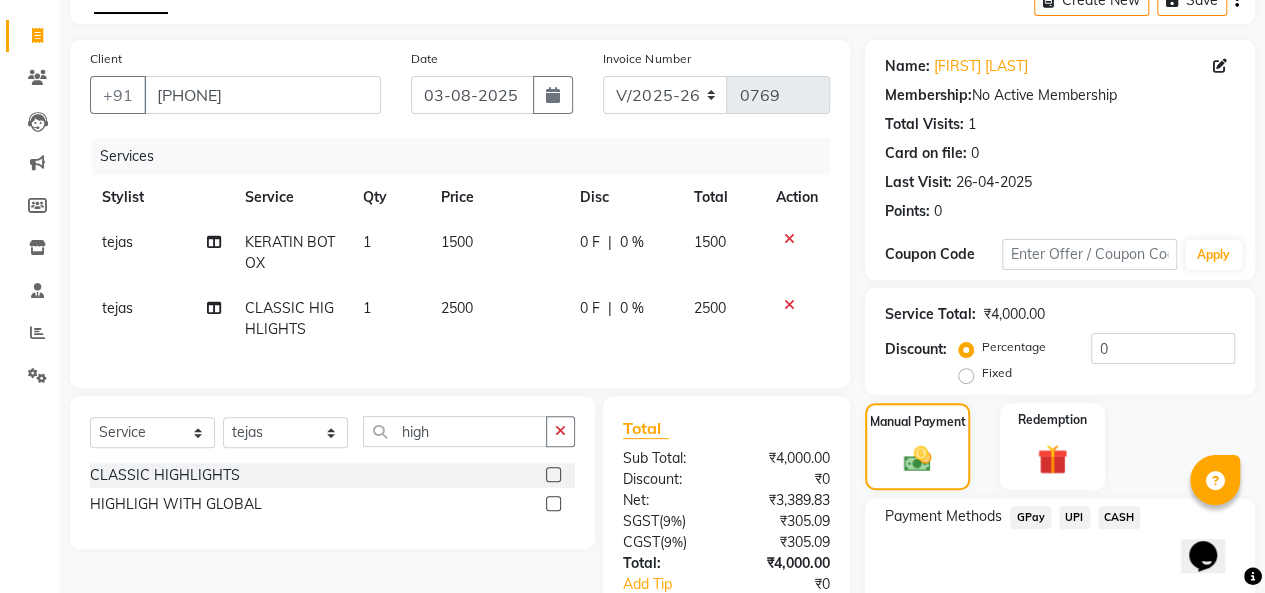 click on "GPay" 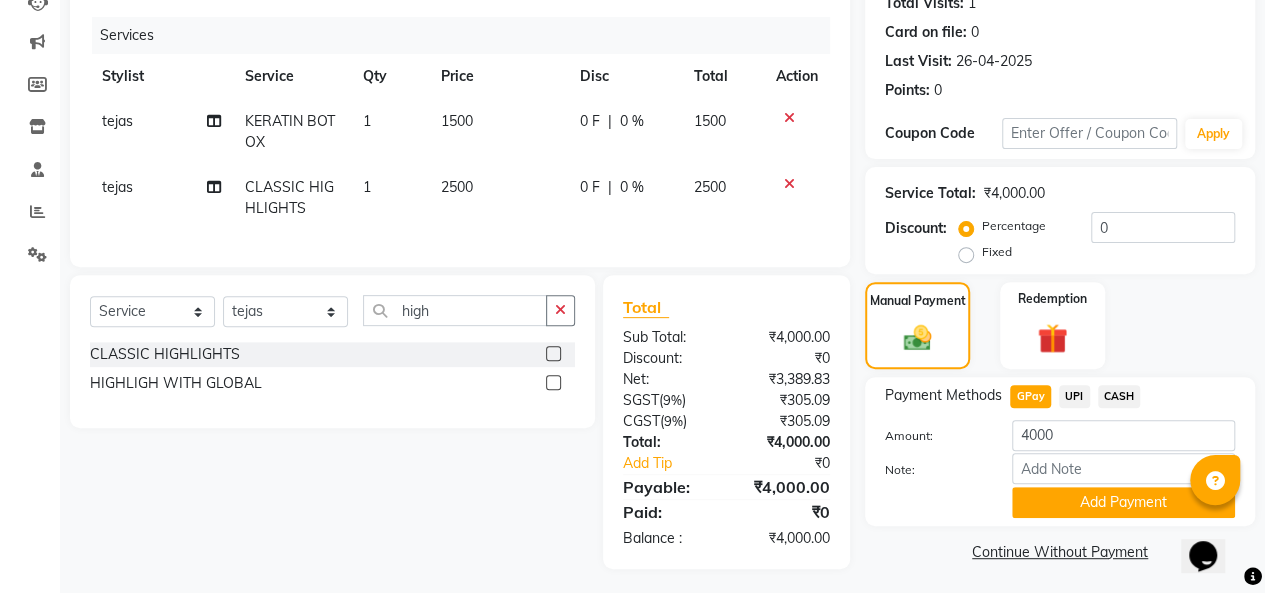 scroll, scrollTop: 234, scrollLeft: 0, axis: vertical 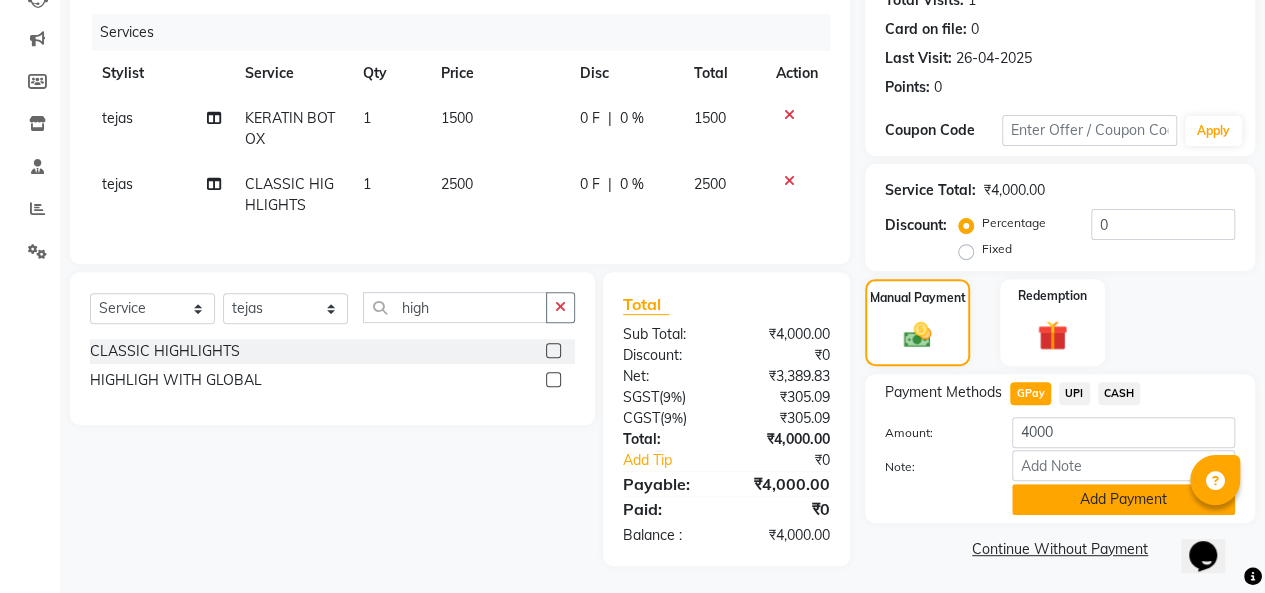 click on "Add Payment" 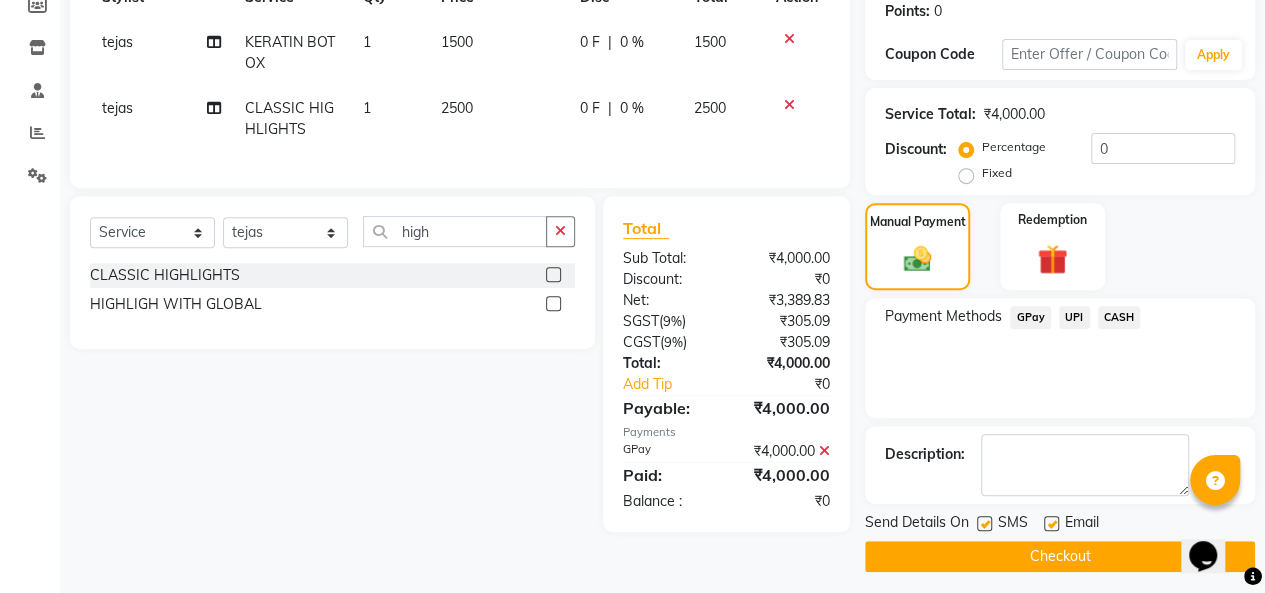 scroll, scrollTop: 311, scrollLeft: 0, axis: vertical 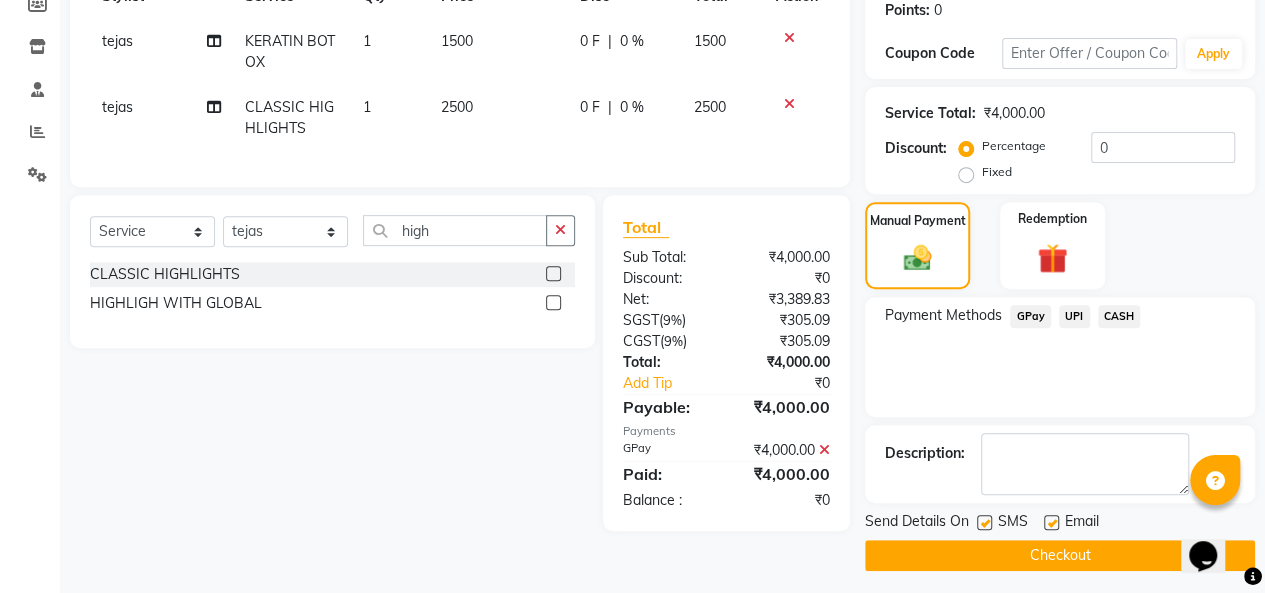 click 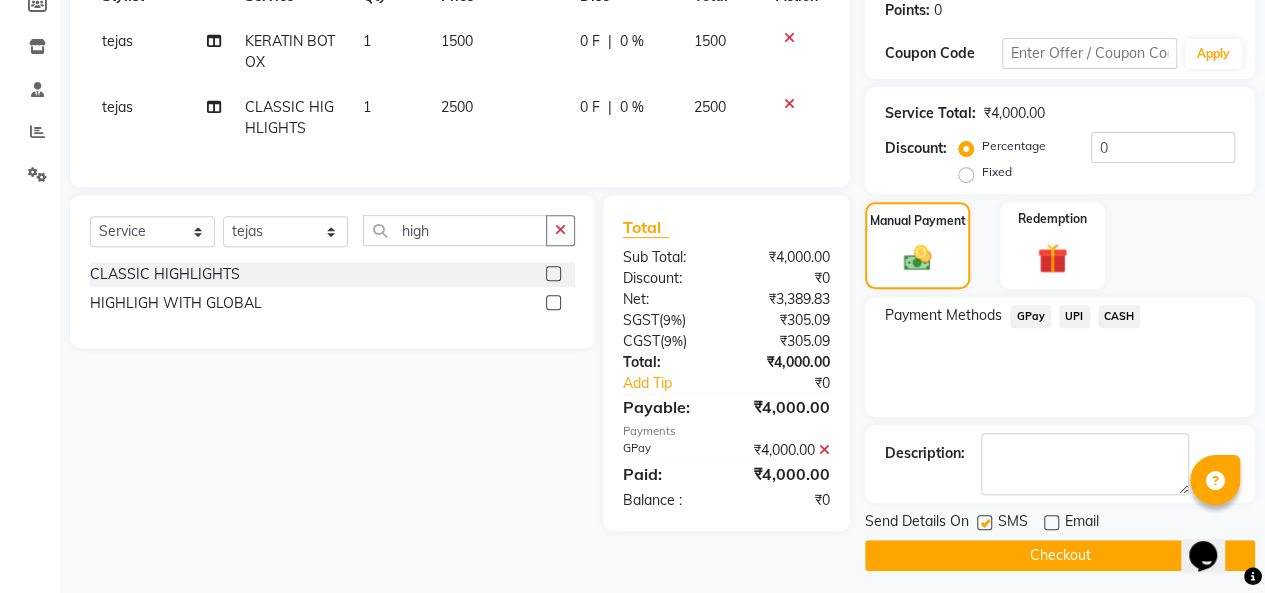 click on "Checkout" 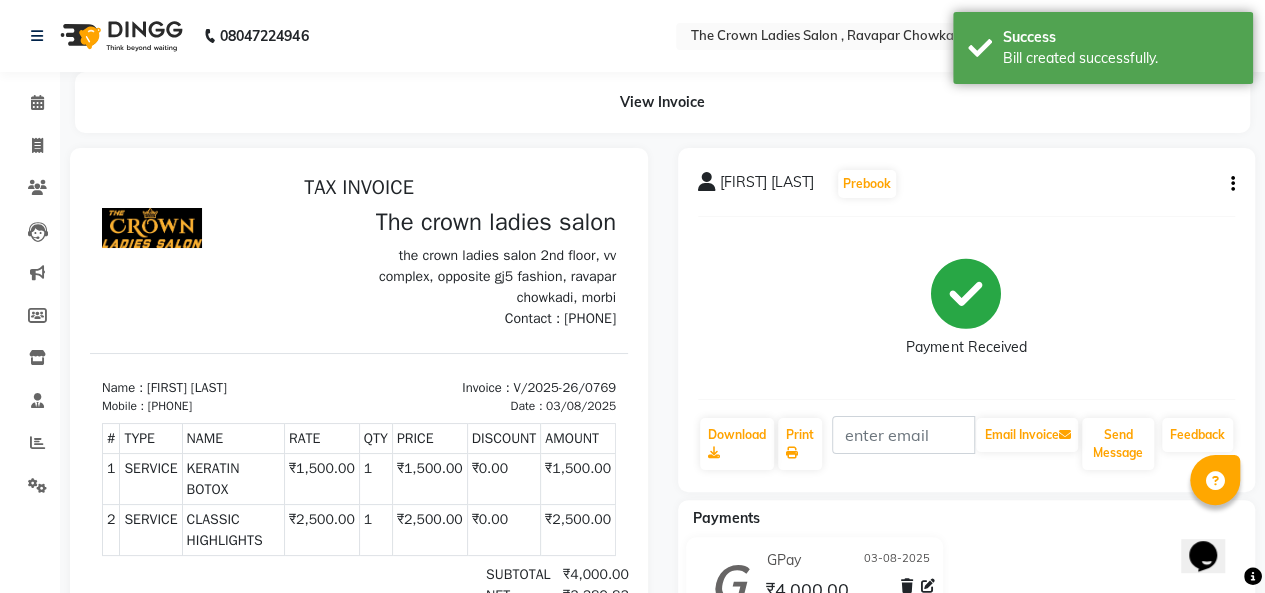 scroll, scrollTop: 0, scrollLeft: 0, axis: both 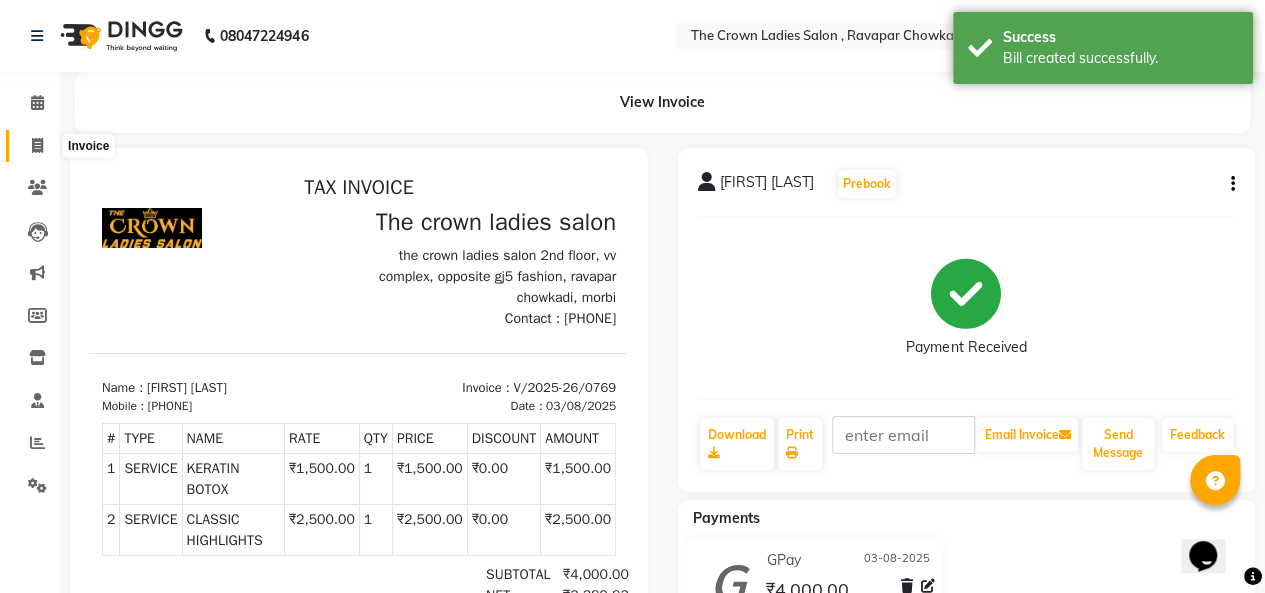 click 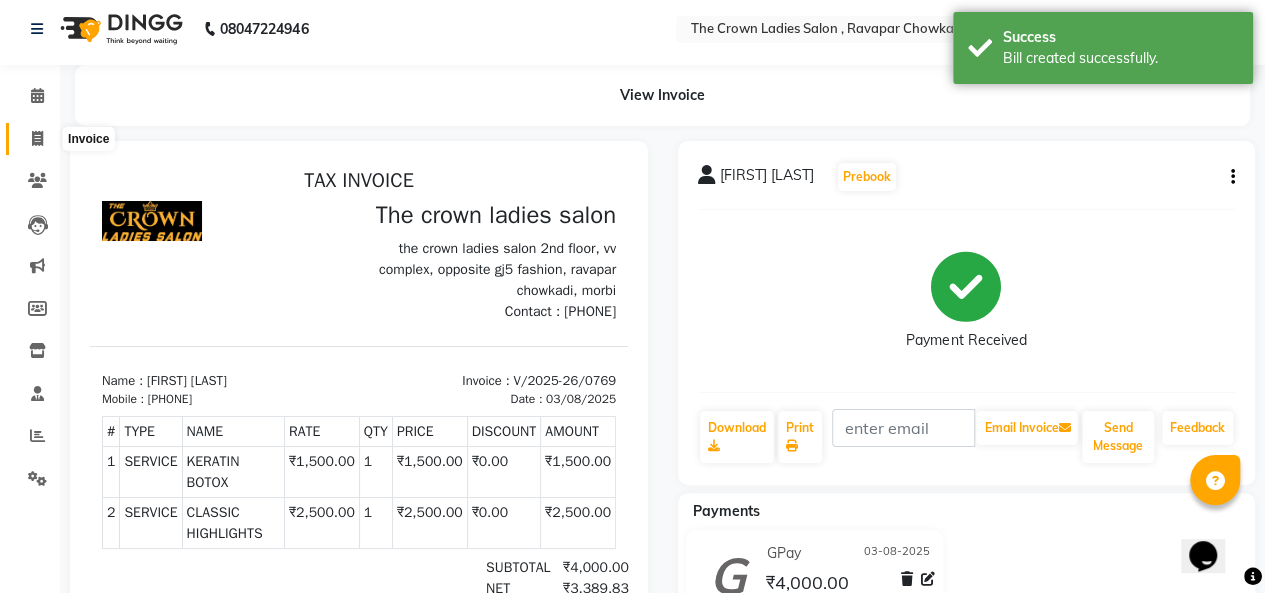 select on "service" 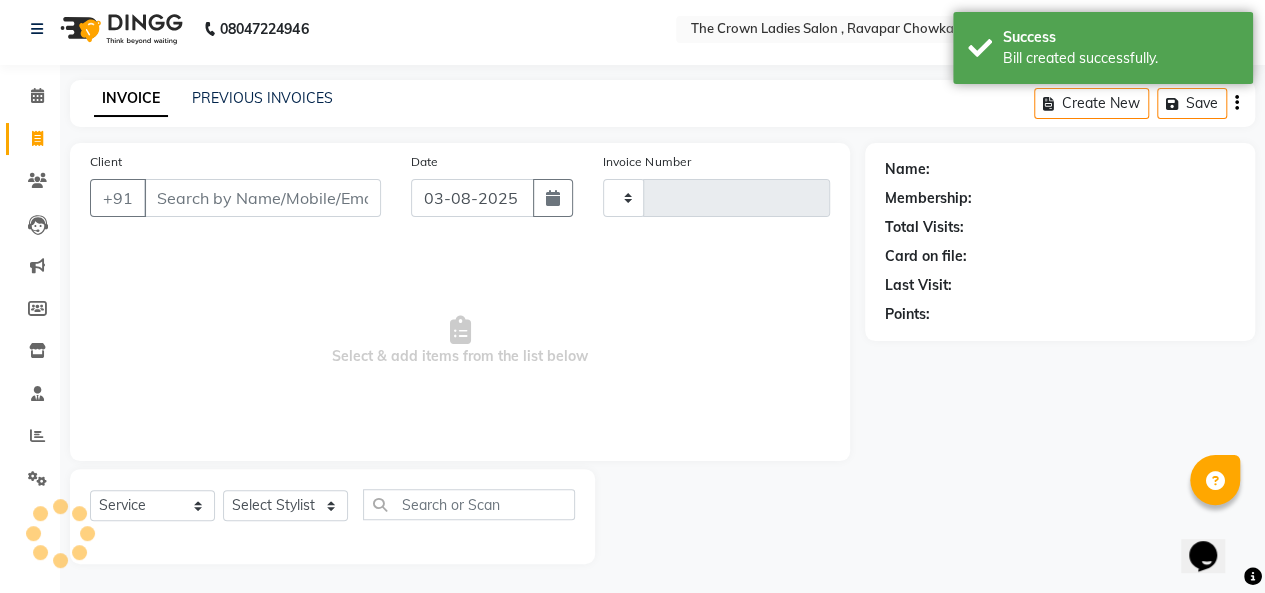 type on "0770" 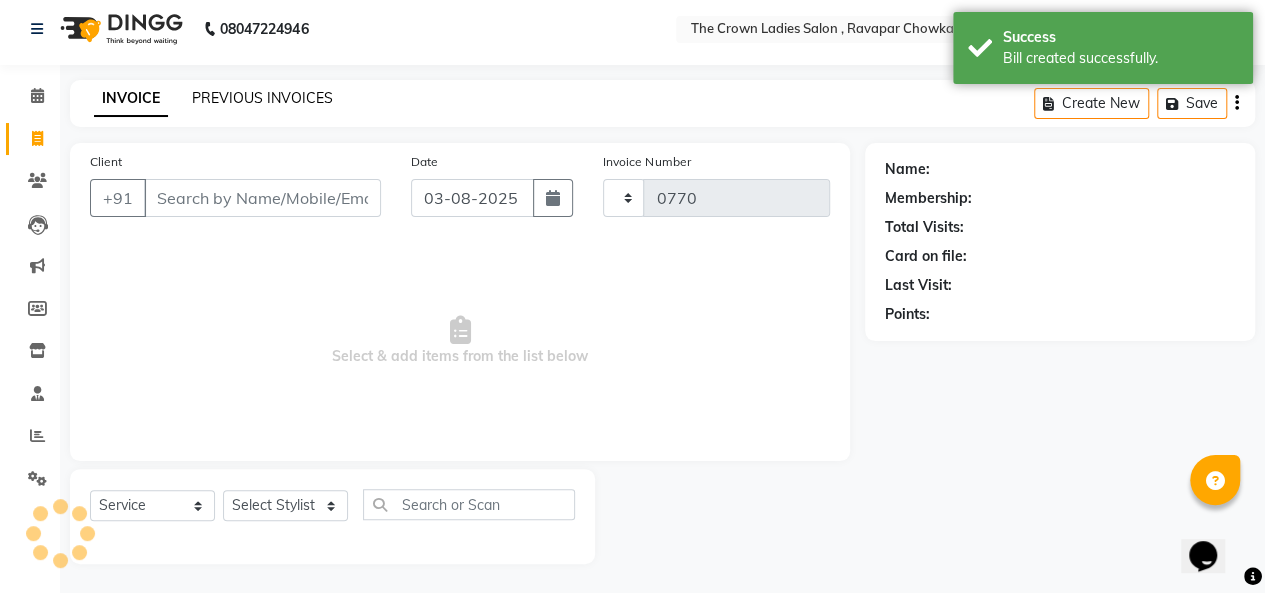 select on "7627" 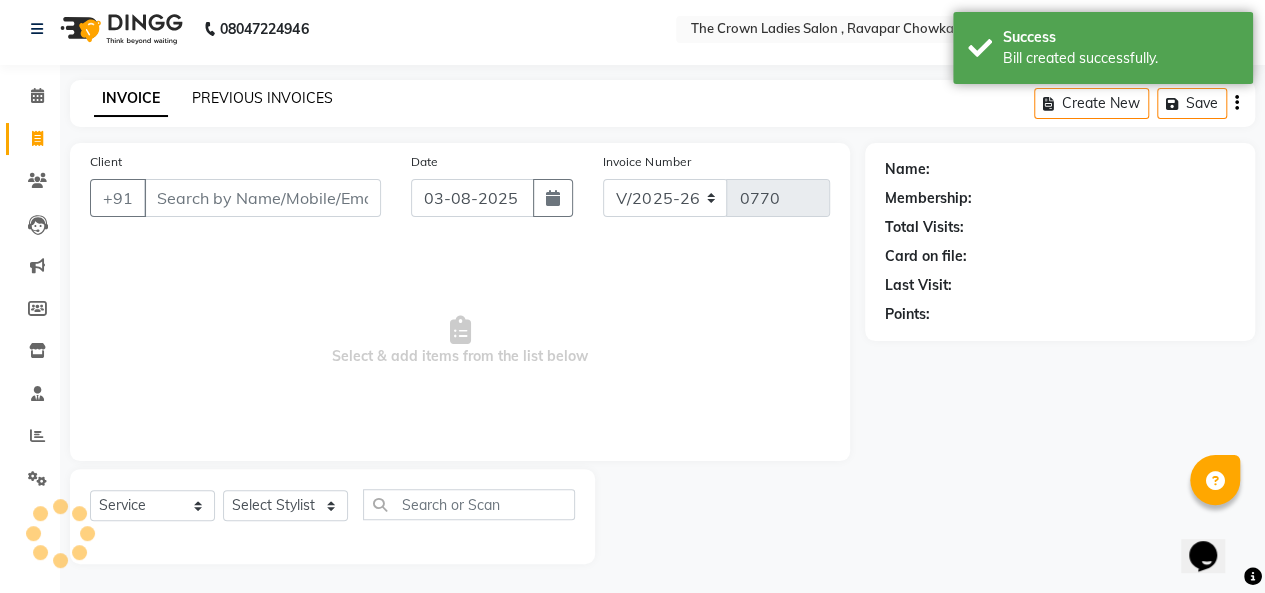 click on "PREVIOUS INVOICES" 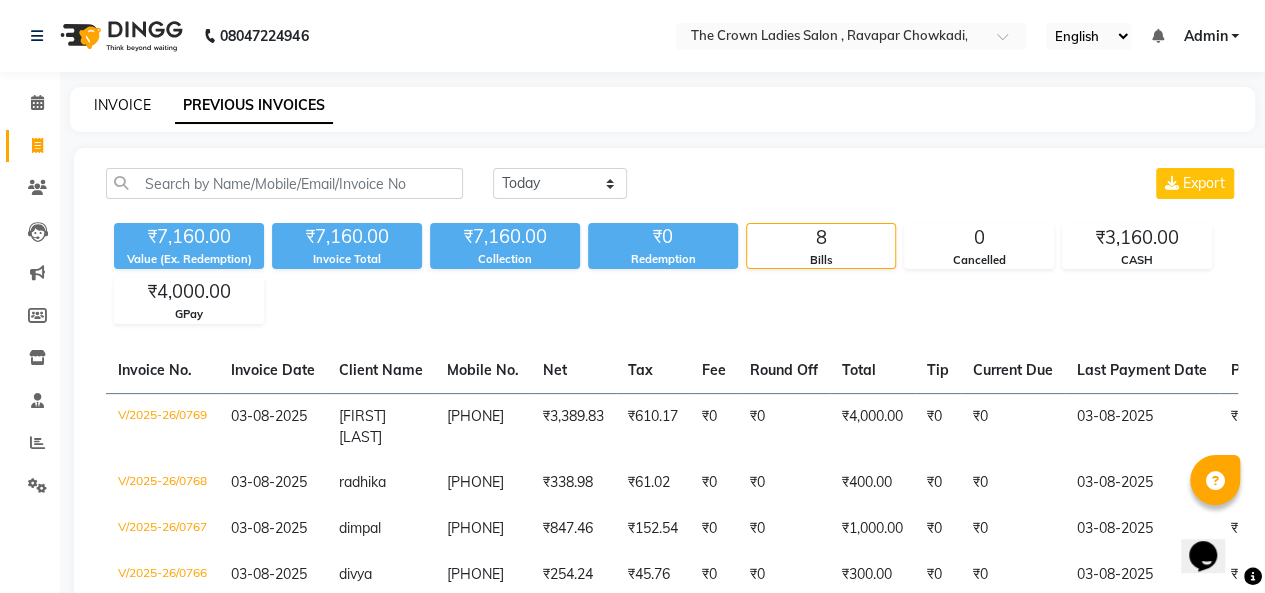click on "INVOICE" 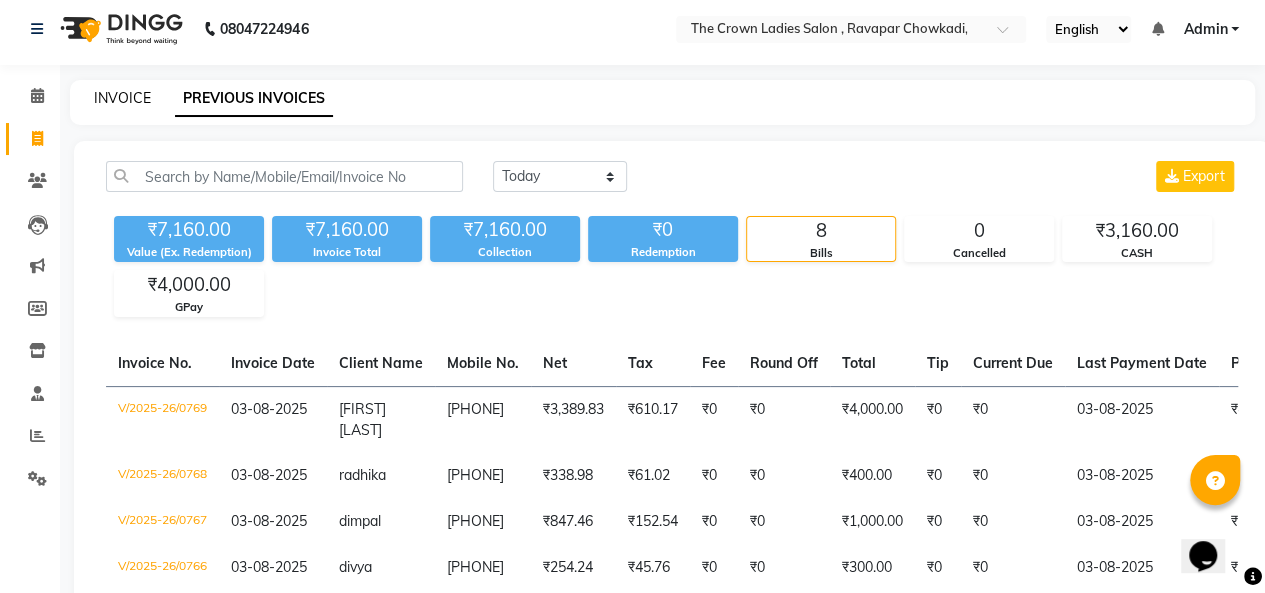 select on "7627" 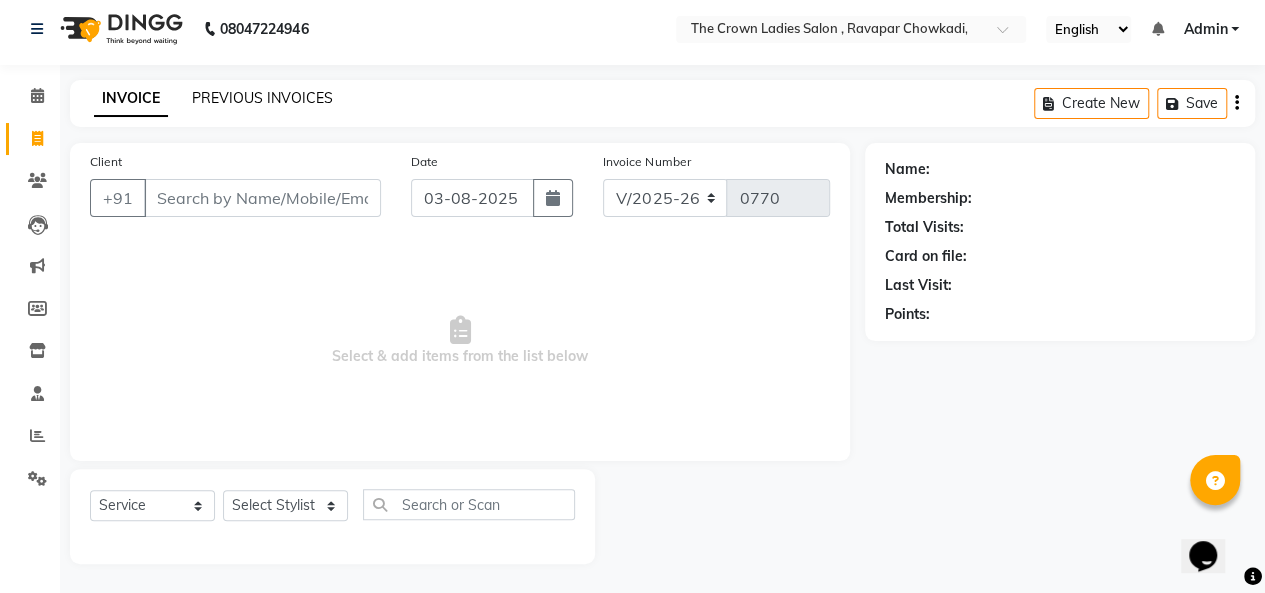 click on "PREVIOUS INVOICES" 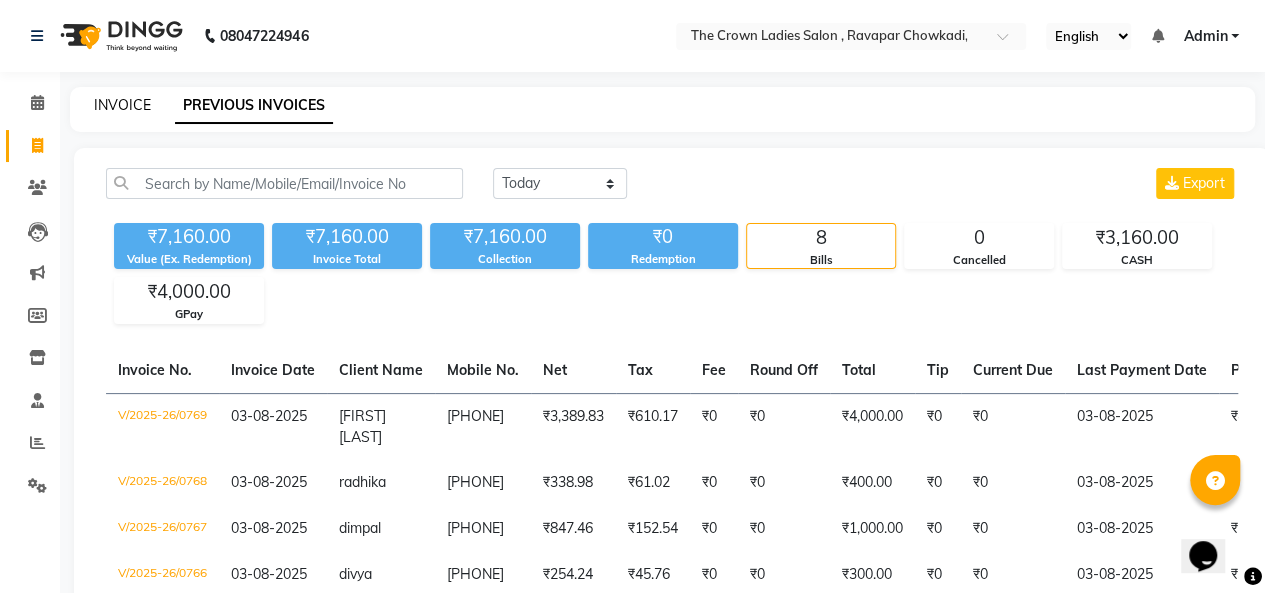 click on "INVOICE" 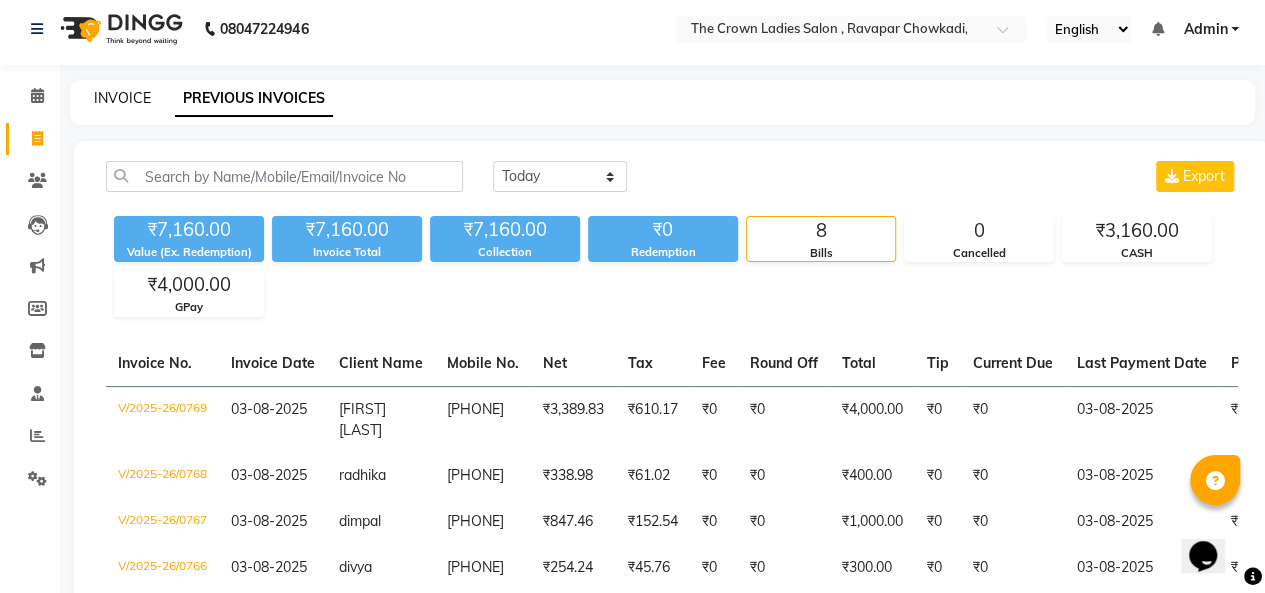 select on "7627" 